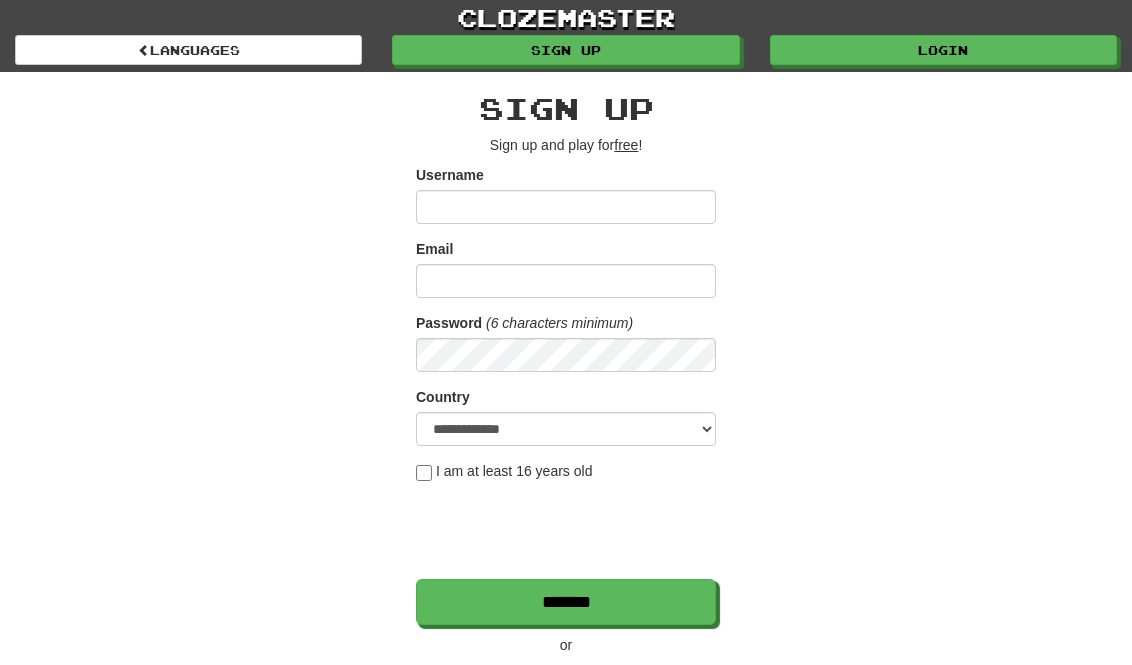 scroll, scrollTop: 223, scrollLeft: 0, axis: vertical 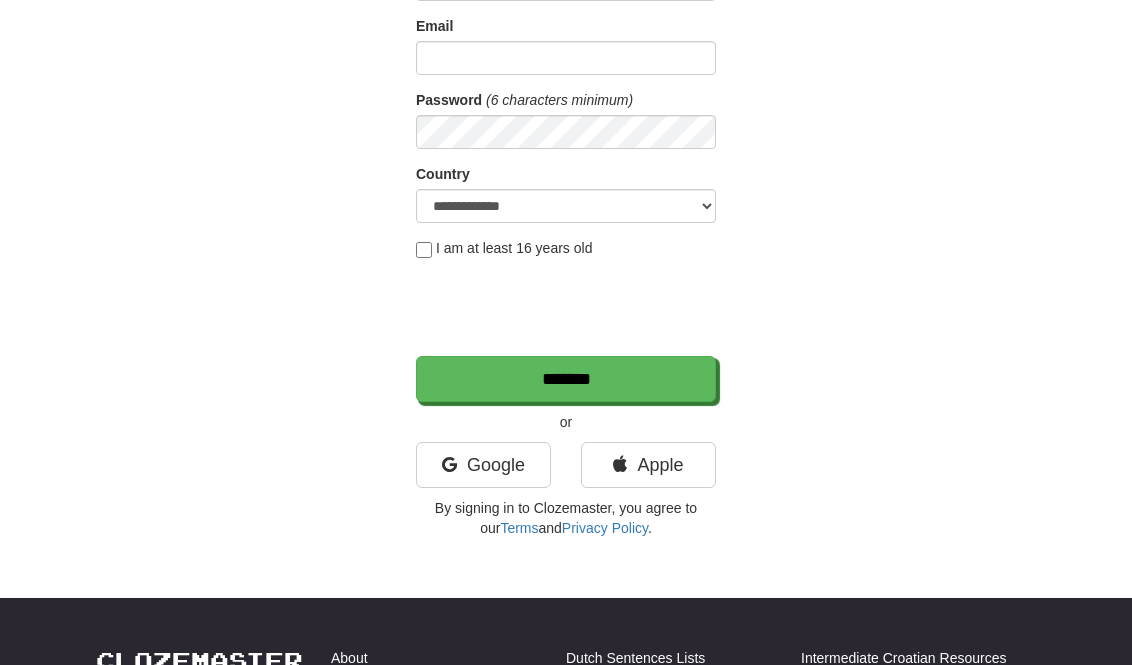 click on "Google" at bounding box center [483, 465] 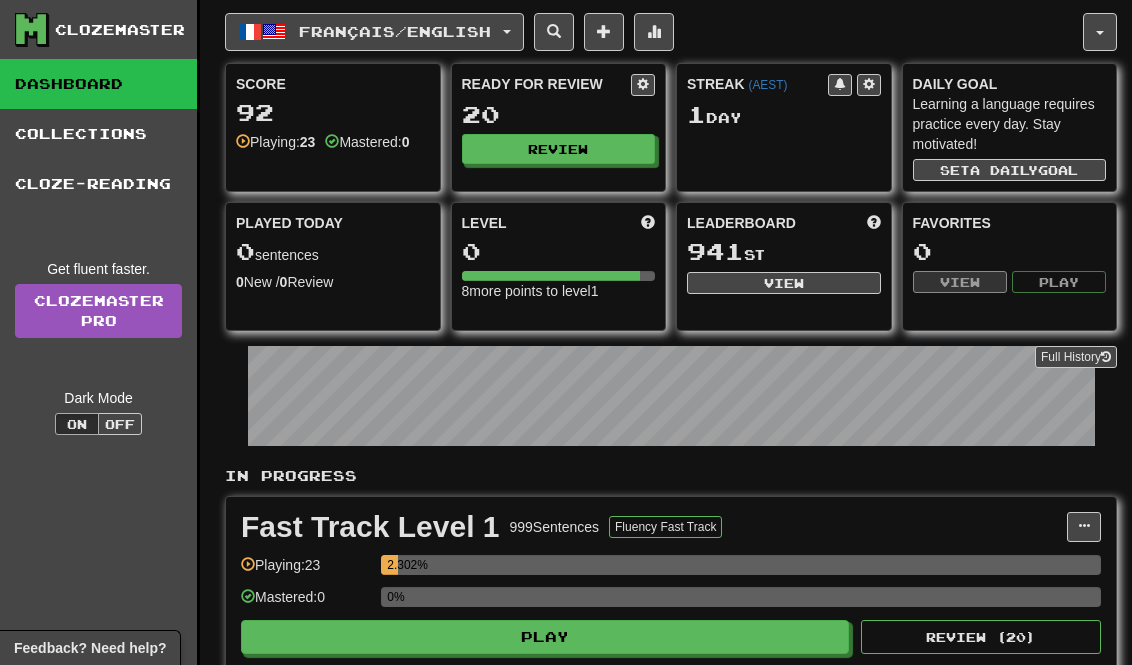 scroll, scrollTop: 0, scrollLeft: 0, axis: both 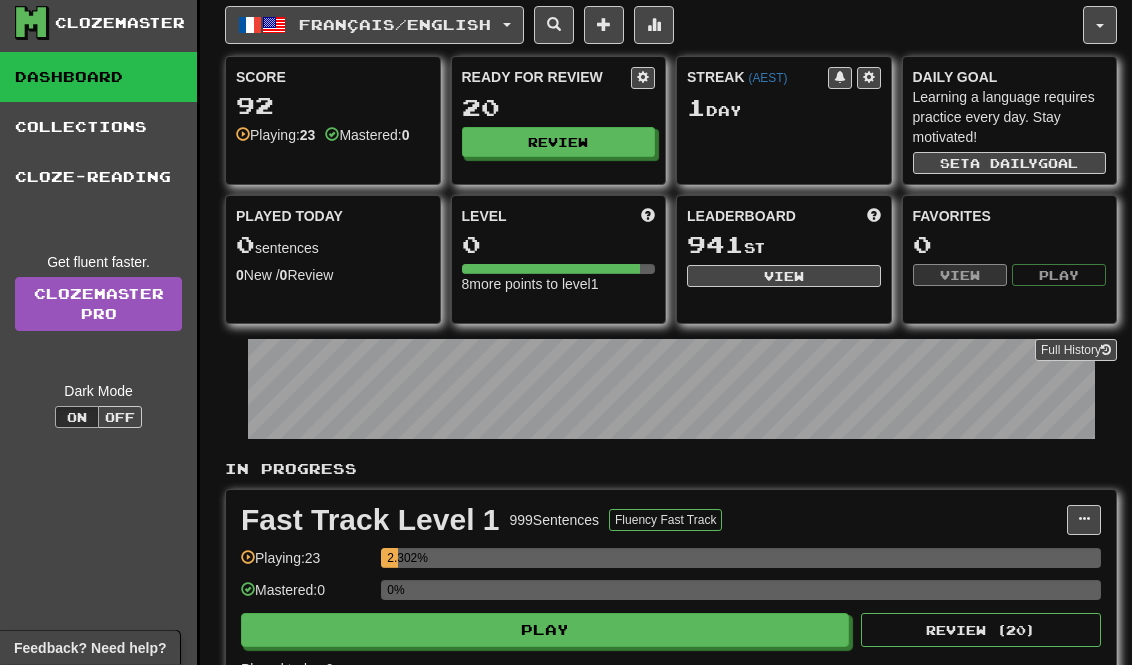 click on "Play" at bounding box center [545, 631] 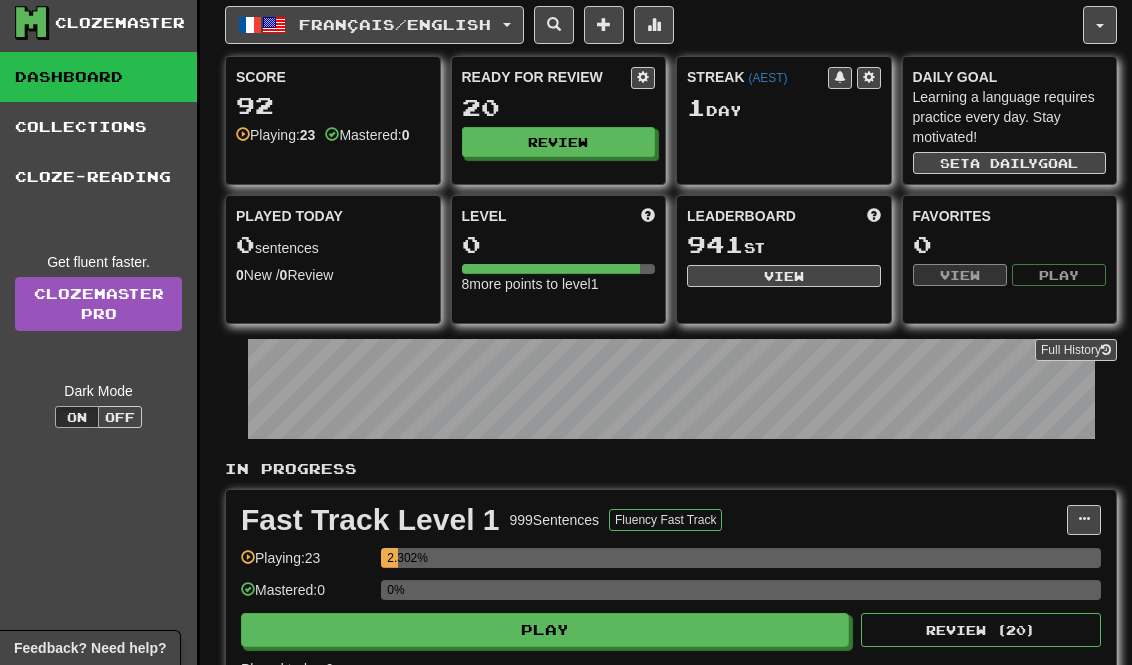select on "**" 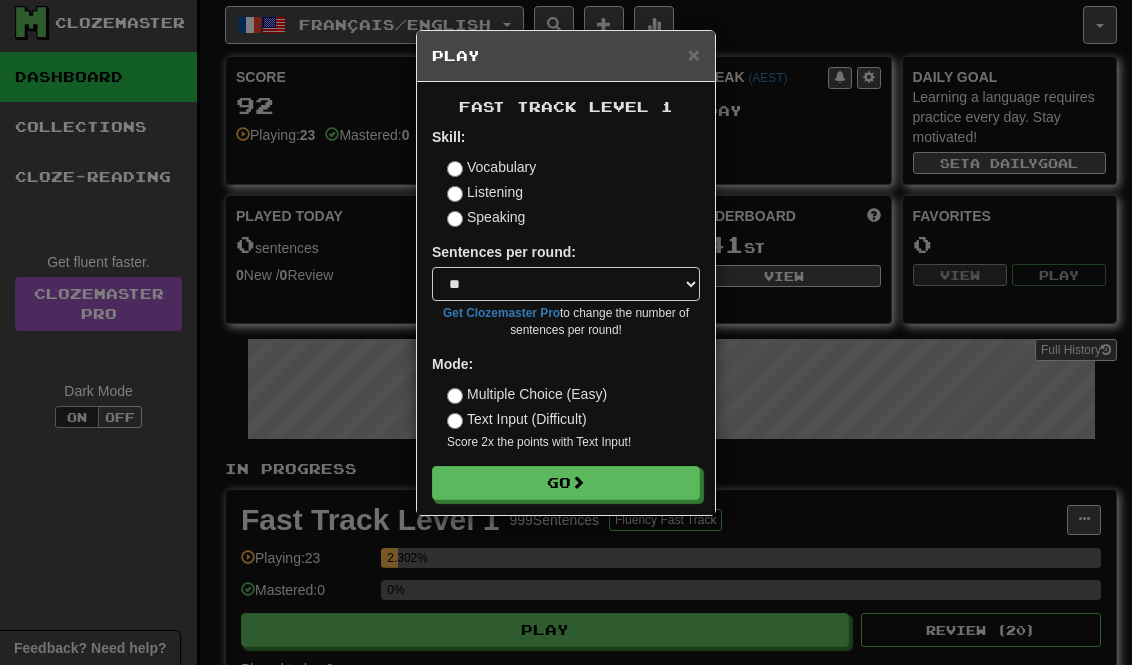 click on "× Play Fast Track Level 1 Skill: Vocabulary Listening Speaking Sentences per round: * ** ** ** ** ** *** ******** Get Clozemaster Pro  to change the number of sentences per round! Mode: Multiple Choice (Easy) Text Input (Difficult) Score 2x the points with Text Input ! Go" at bounding box center (566, 332) 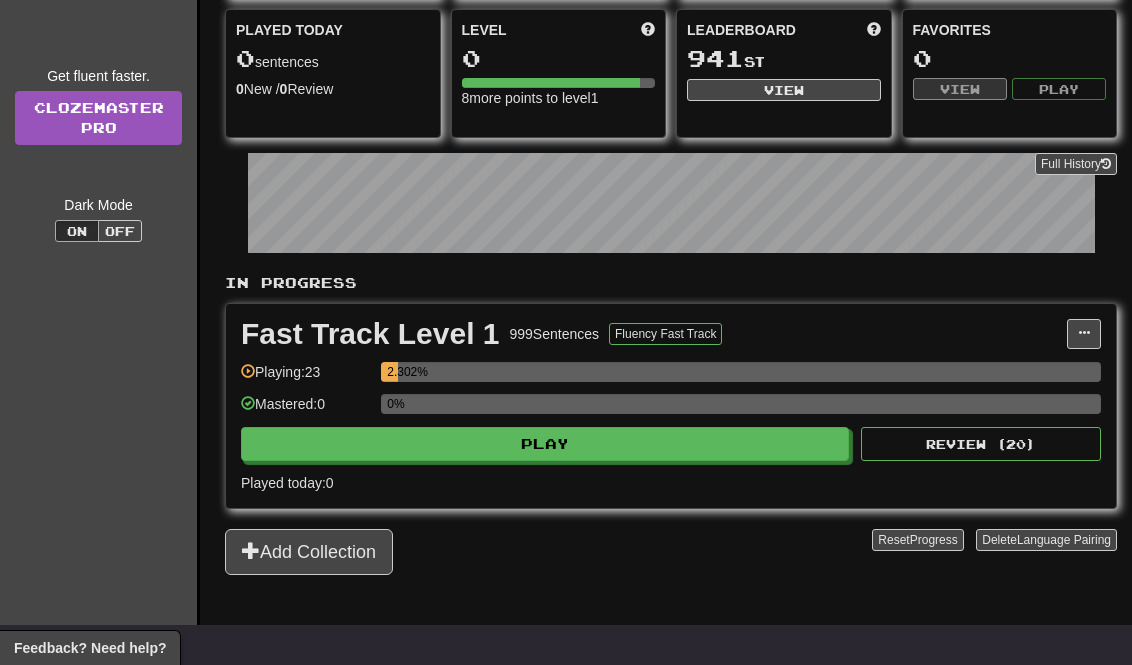 scroll, scrollTop: 187, scrollLeft: 0, axis: vertical 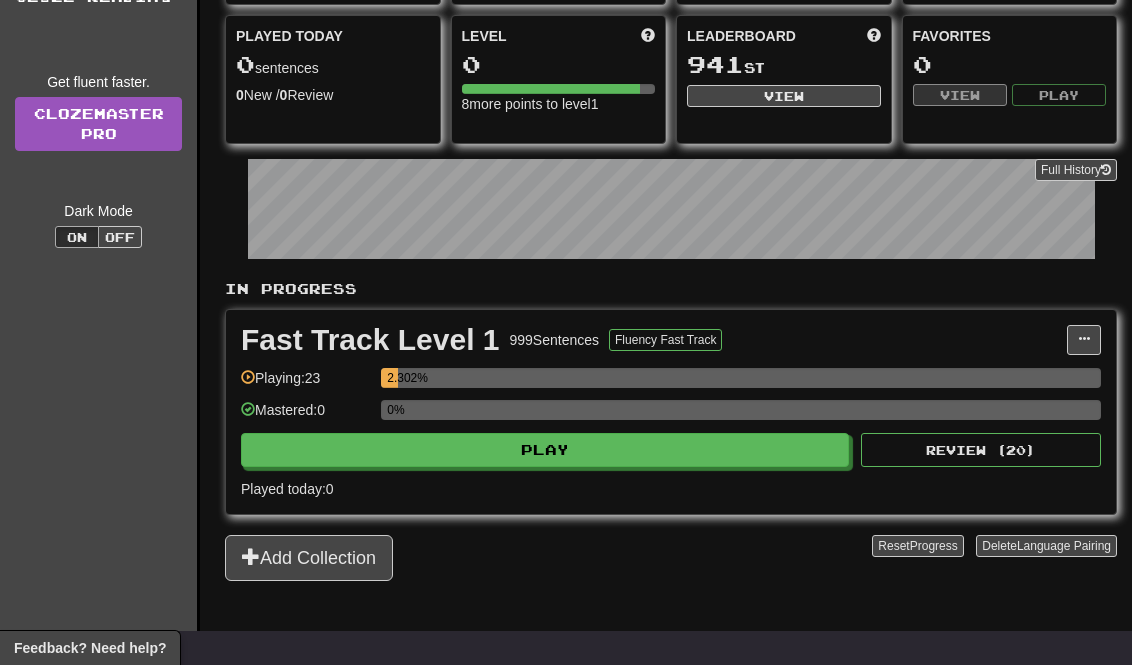 click on "Play" at bounding box center (545, 450) 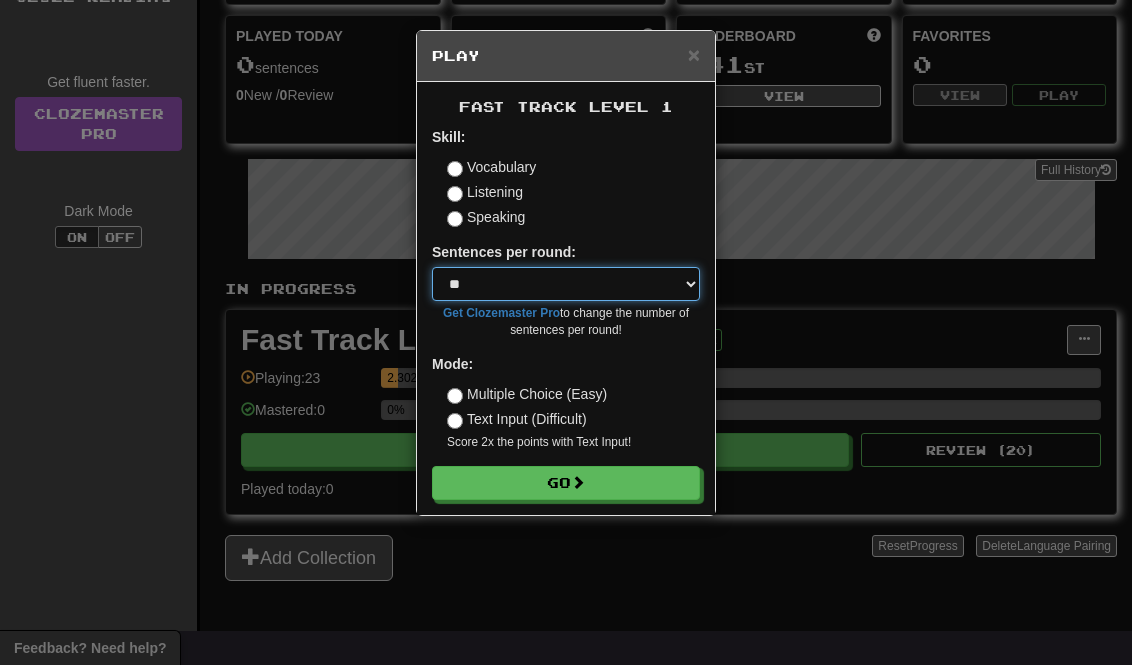 click on "* ** ** ** ** ** *** ********" at bounding box center [566, 284] 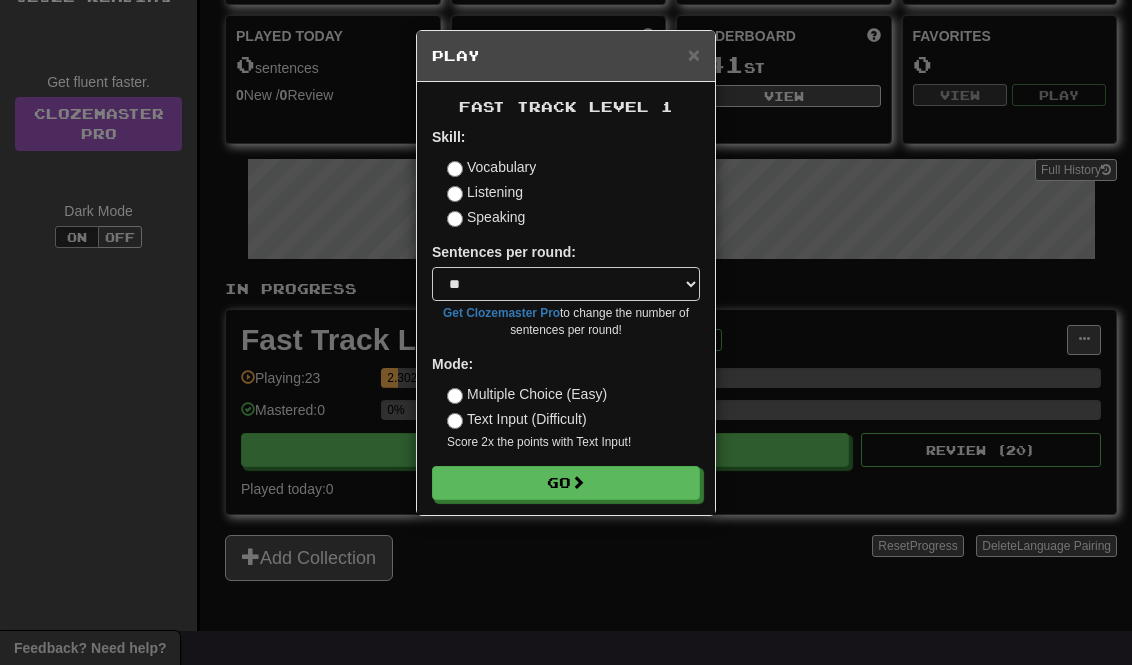 click on "Go" at bounding box center (566, 483) 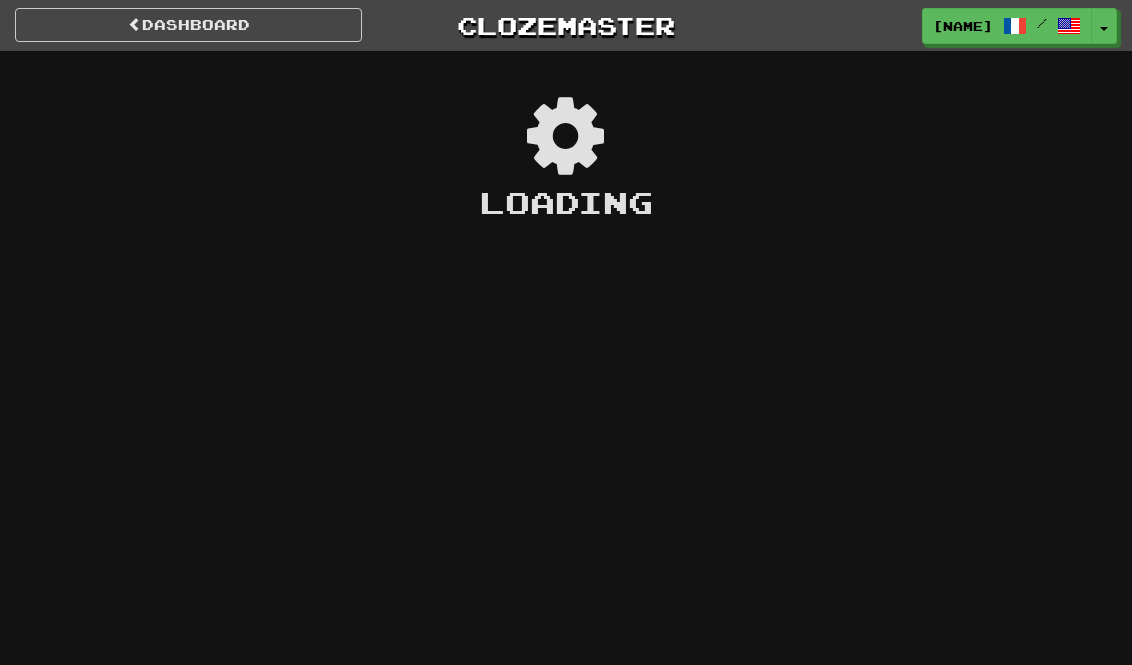 scroll, scrollTop: 0, scrollLeft: 0, axis: both 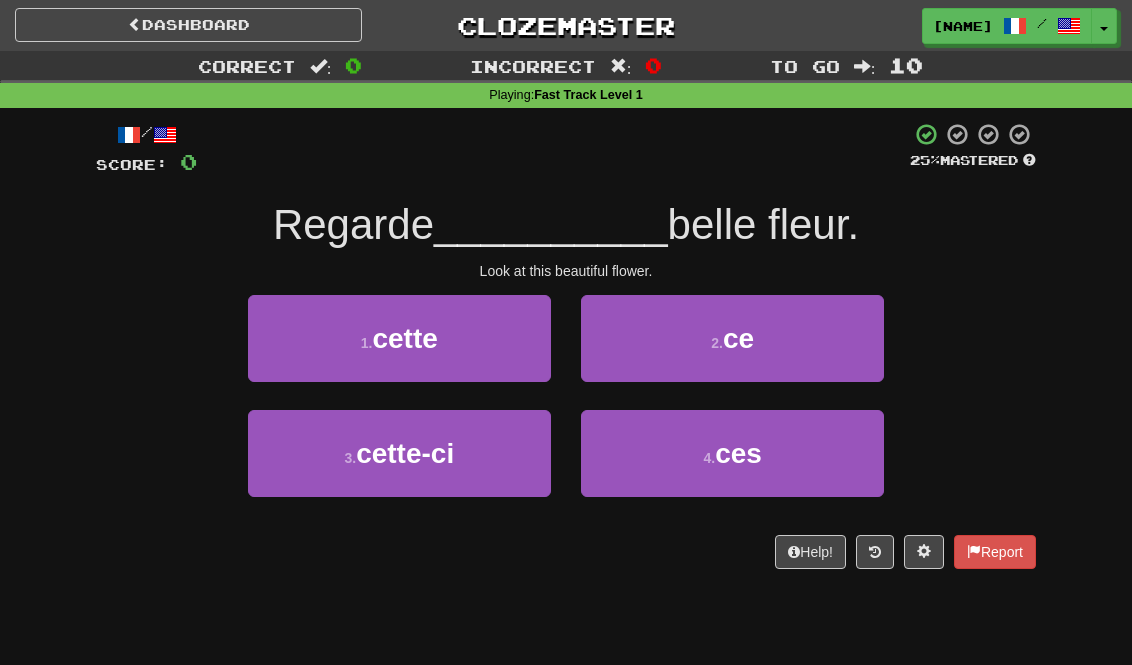 click on "1 .  cette" at bounding box center [399, 338] 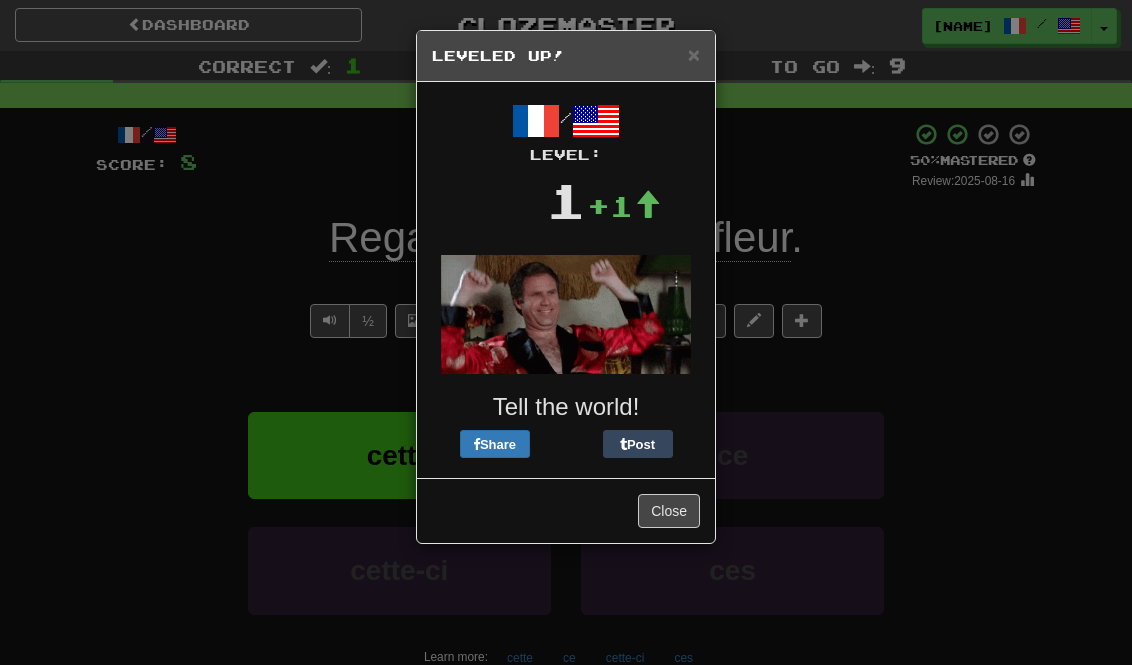 click on "Close" at bounding box center [669, 511] 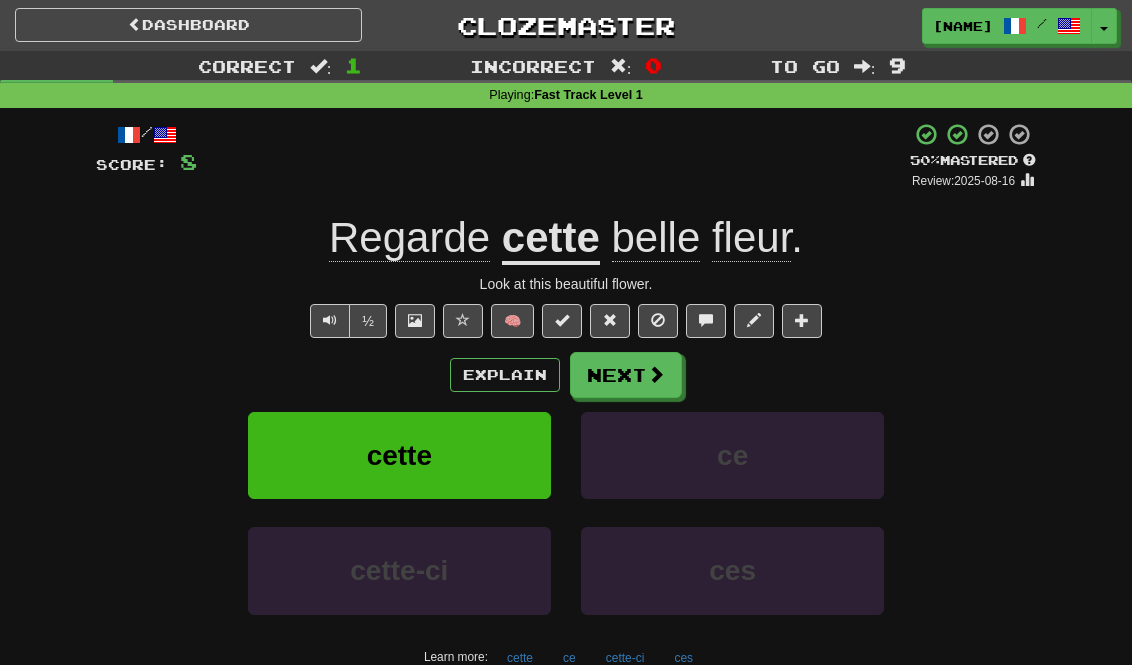 click on "Next" at bounding box center (626, 375) 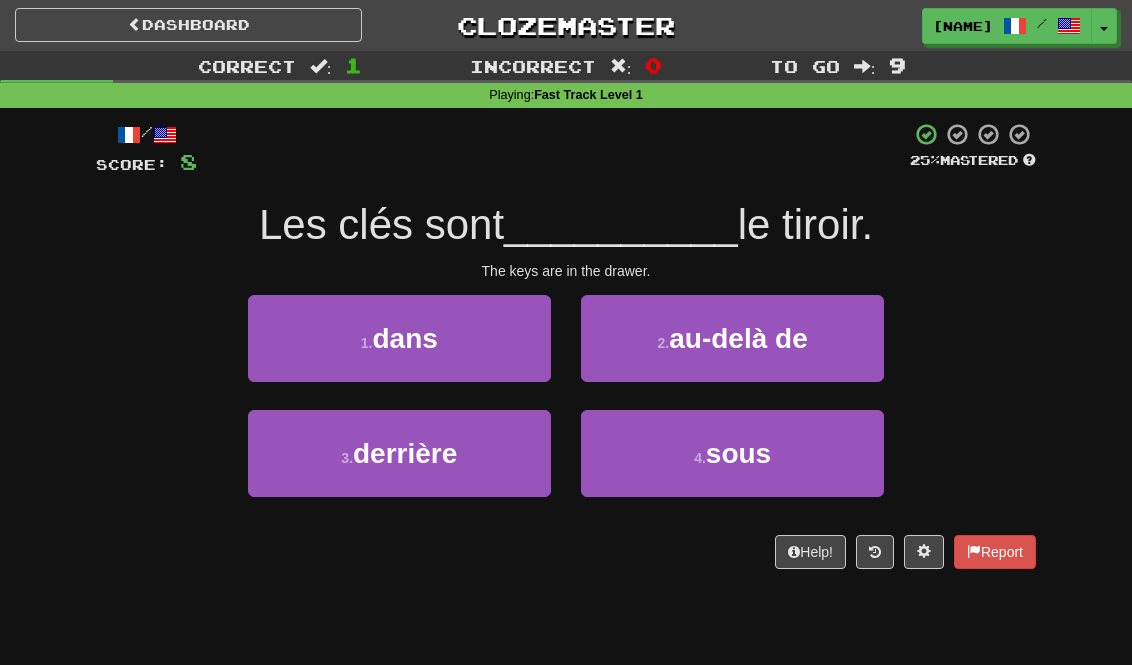 click on "1 .  dans" at bounding box center [399, 338] 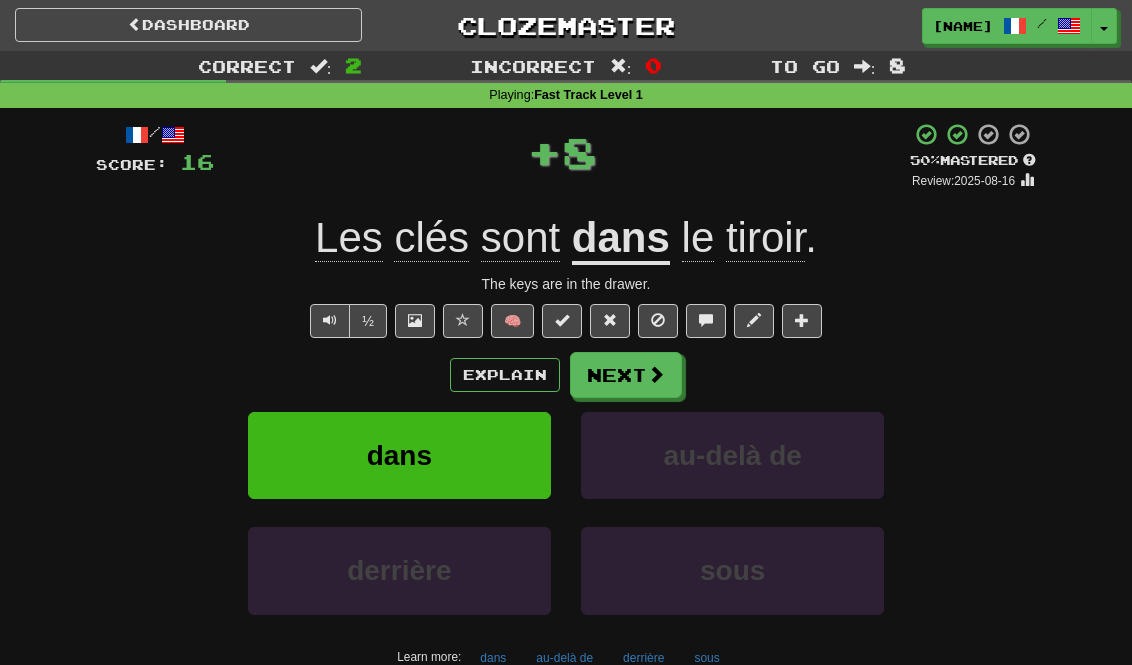 click on "Next" at bounding box center (626, 375) 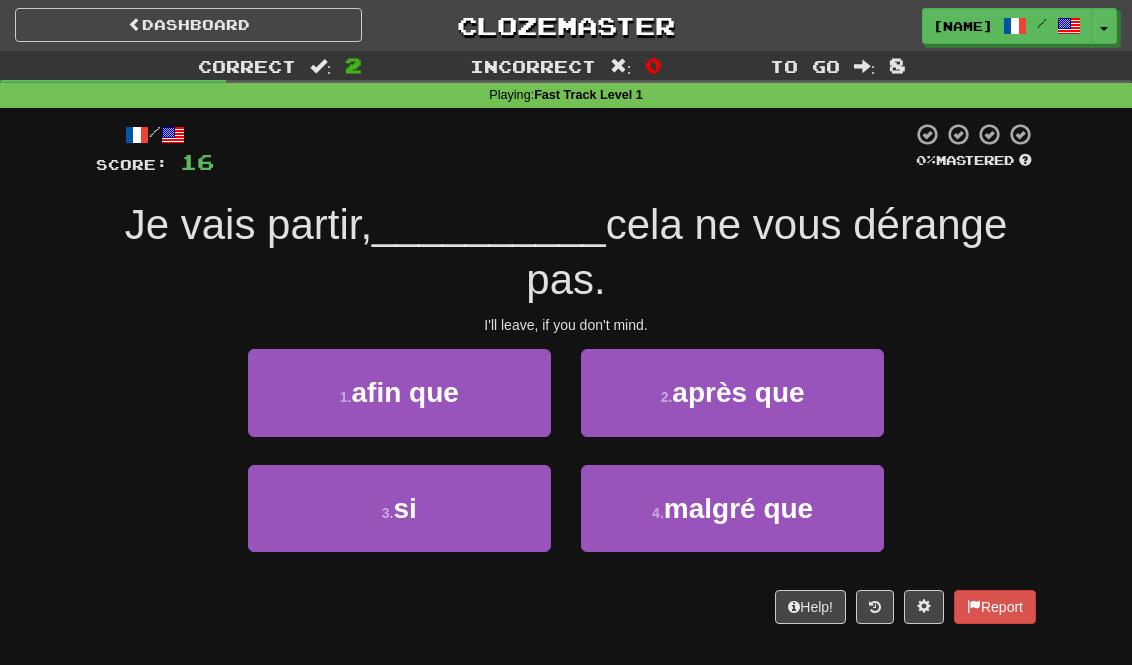 click on "3 .  si" at bounding box center [399, 508] 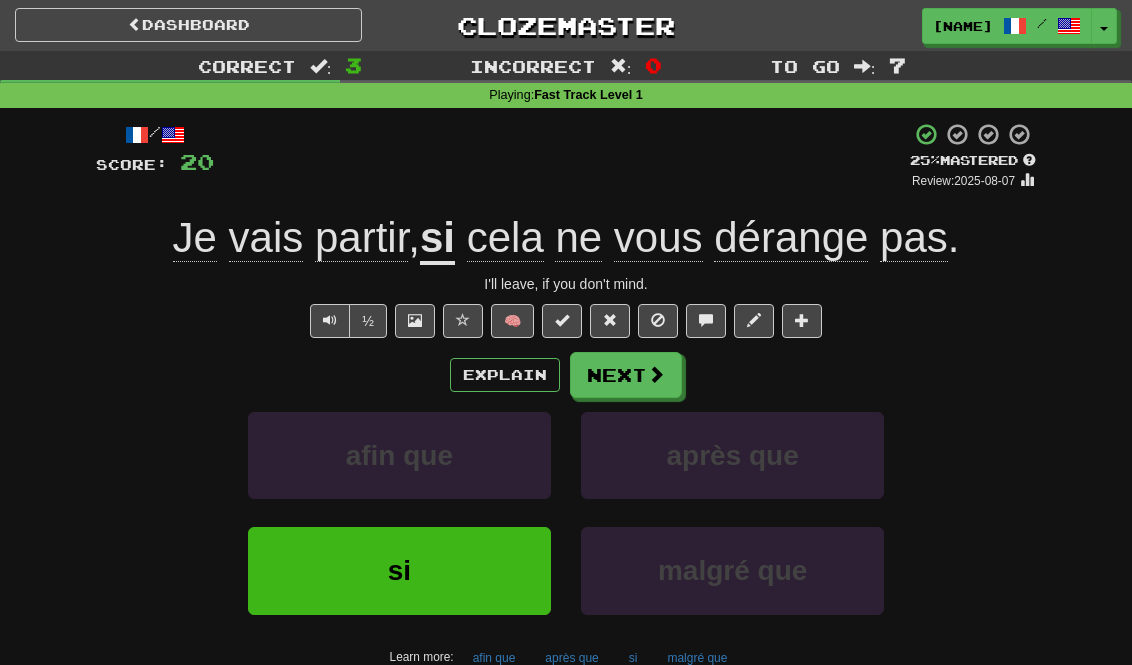 click on "Next" at bounding box center [626, 375] 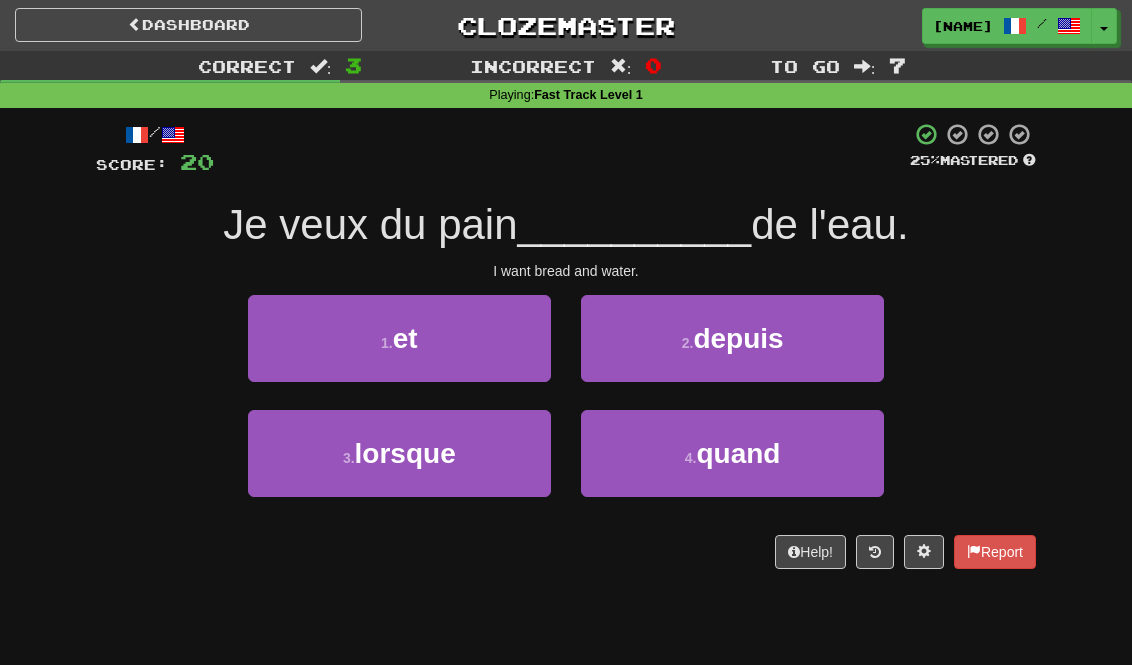 click on "1 .  et" at bounding box center [399, 338] 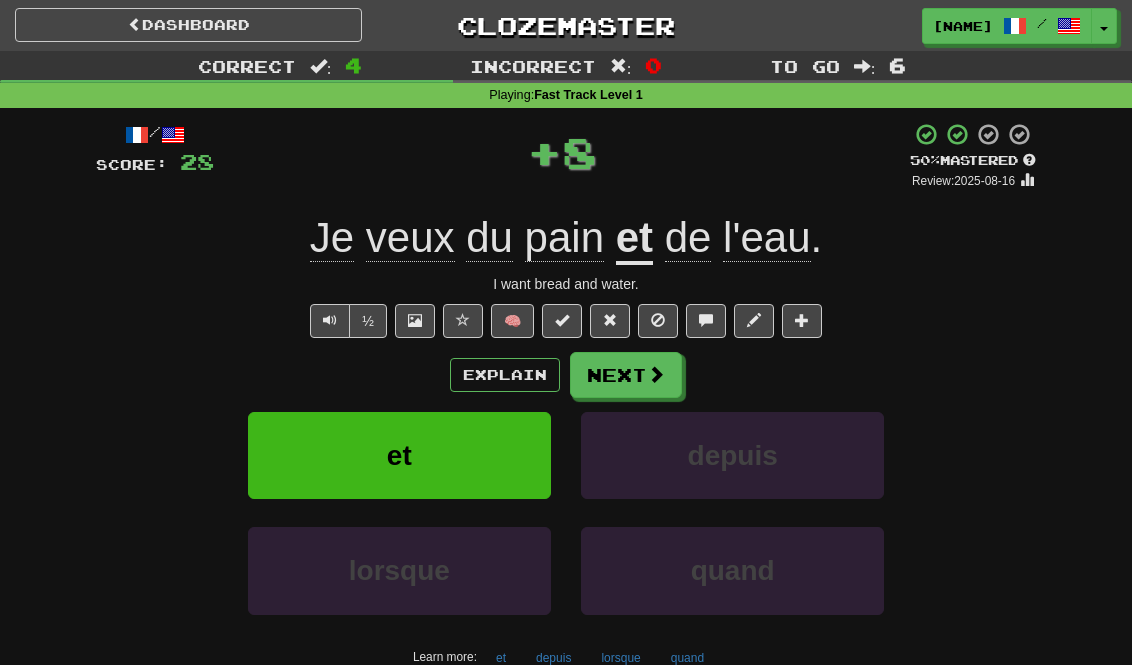 click at bounding box center [656, 374] 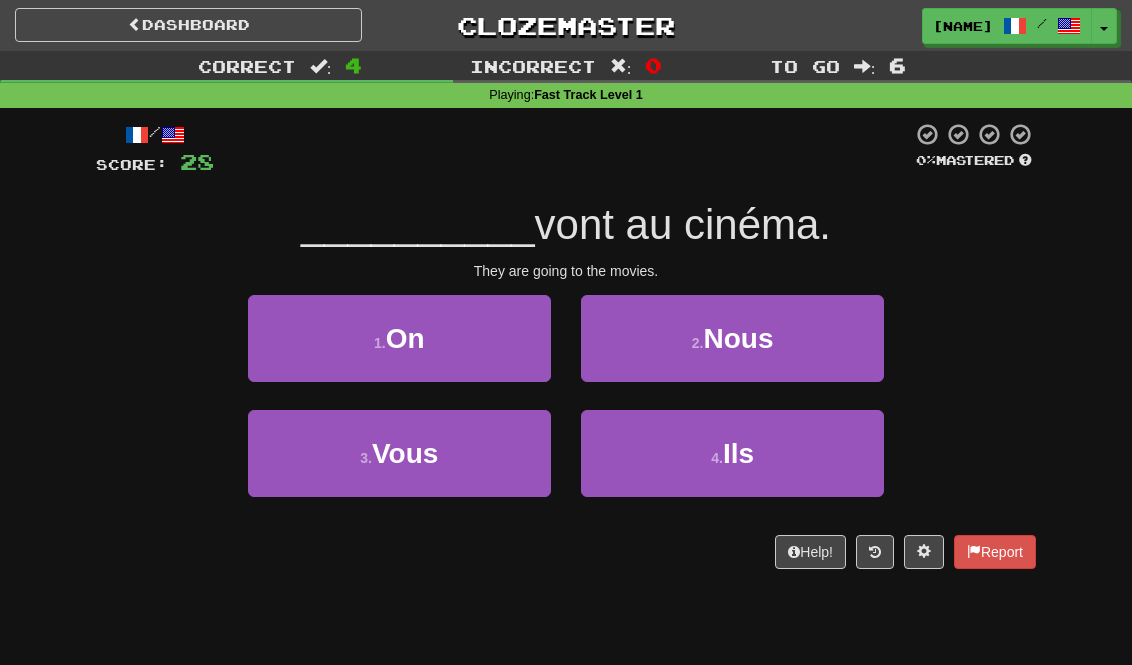 click on "4 .  Ils" at bounding box center [732, 453] 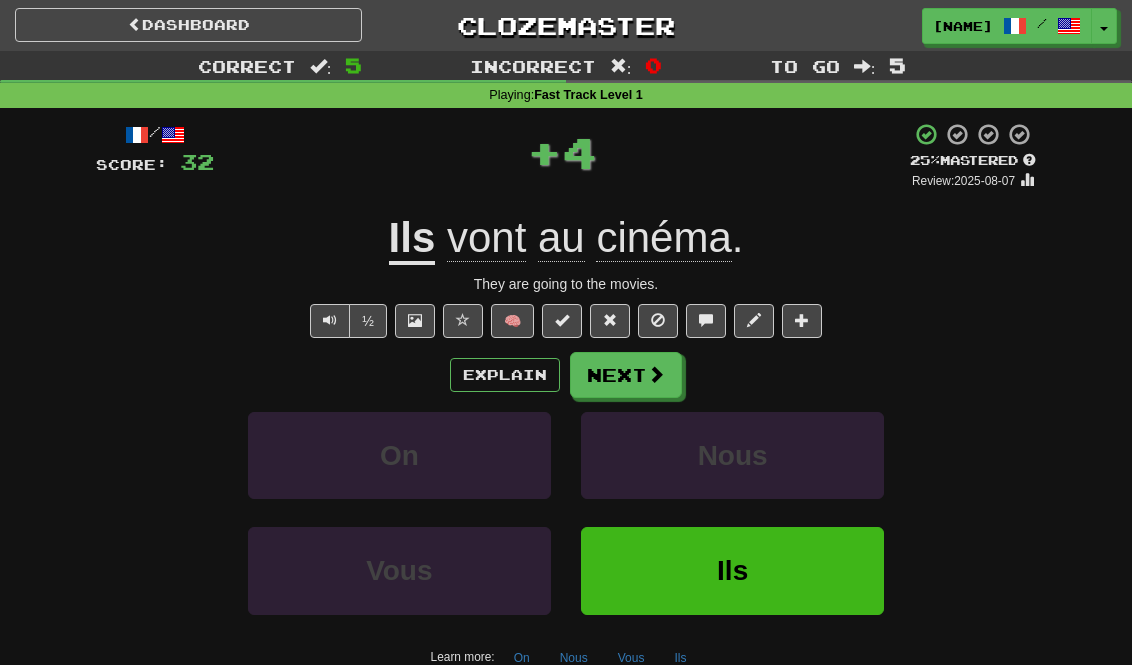 click on "Next" at bounding box center [626, 375] 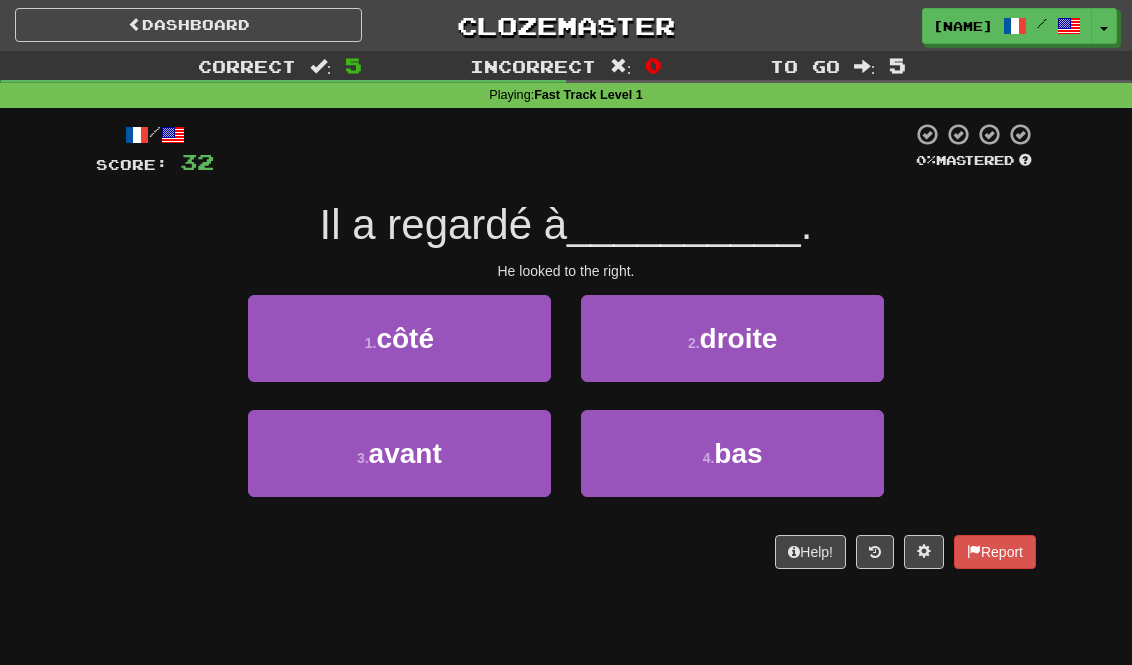 click on "2 .  droite" at bounding box center (732, 338) 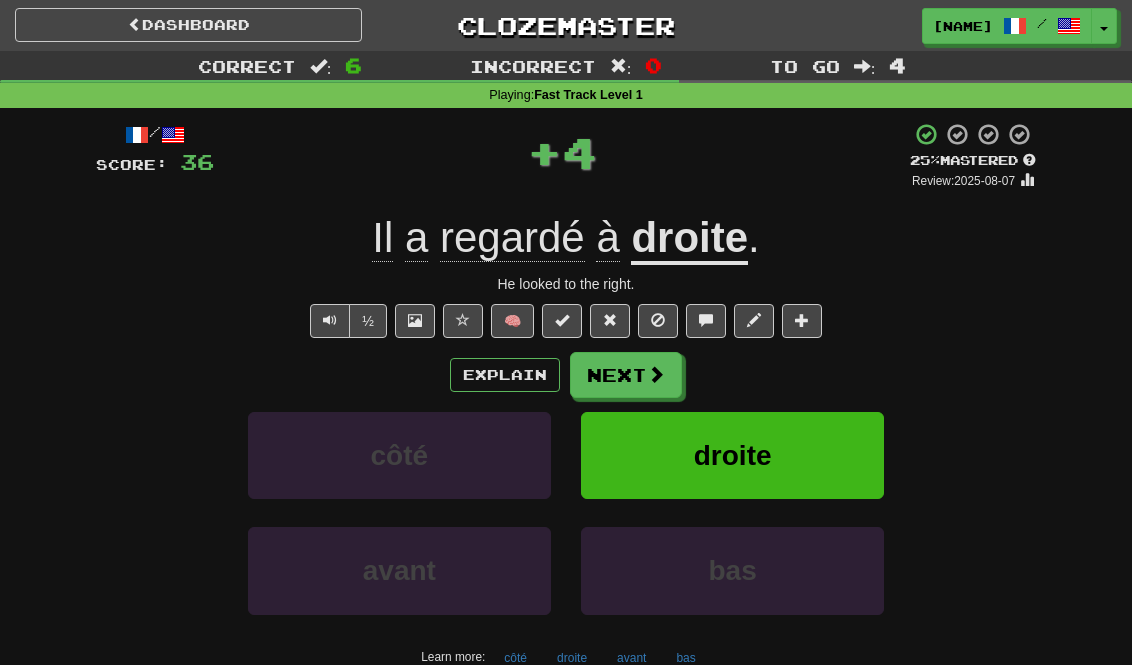 click on "Next" at bounding box center [626, 375] 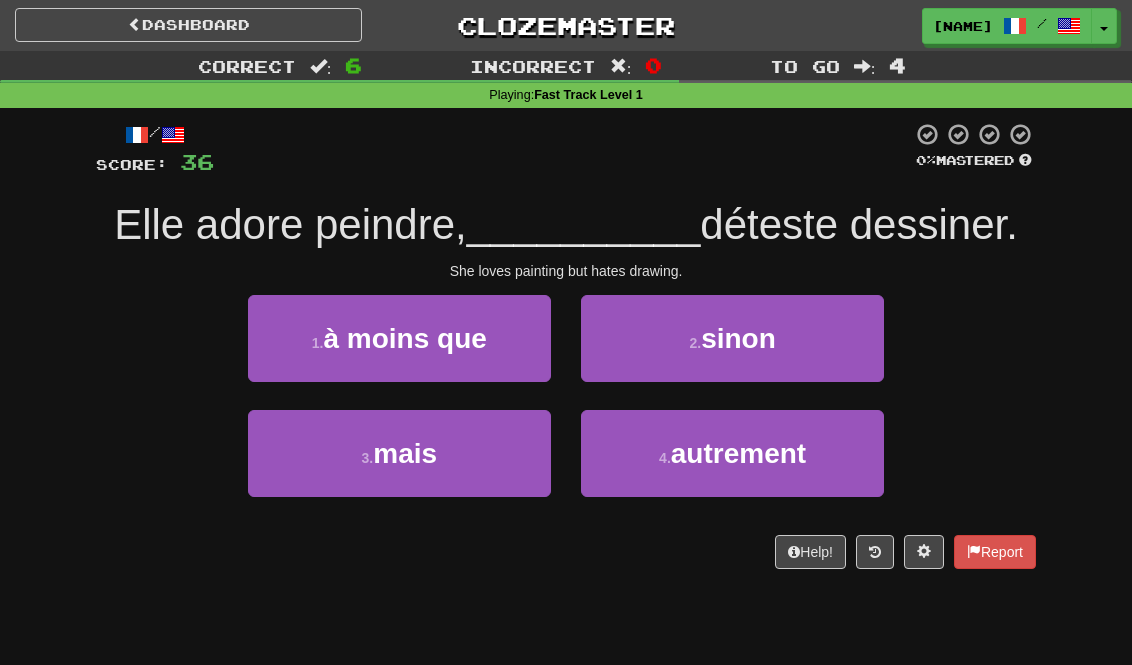 click on "3 .  mais" at bounding box center (399, 453) 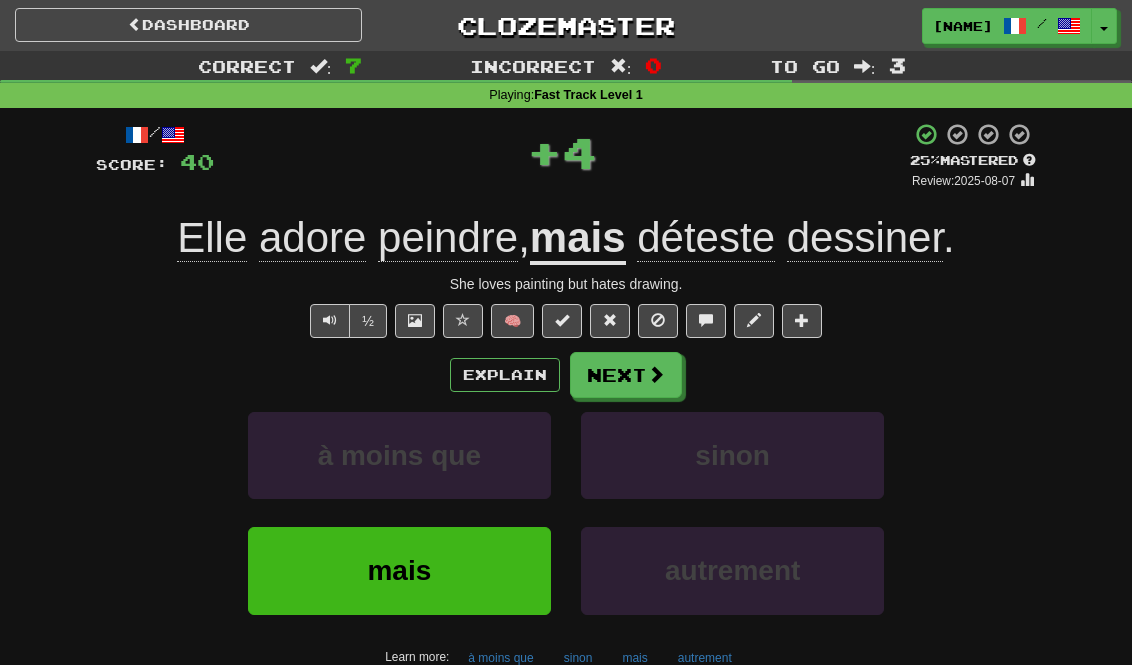 click on "Next" at bounding box center [626, 375] 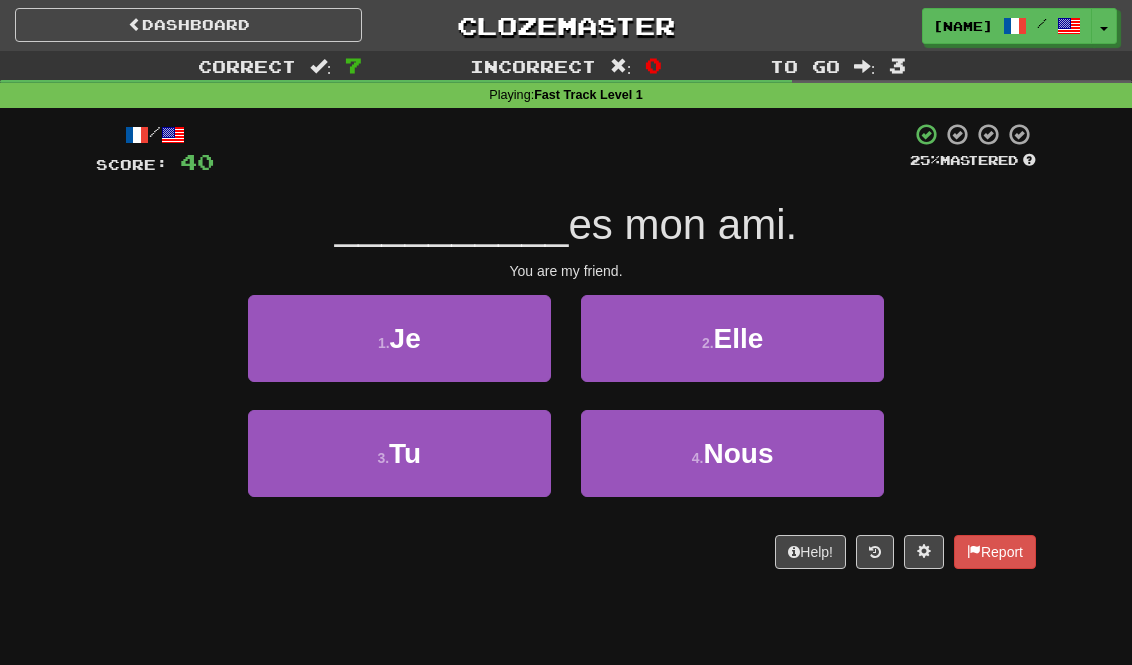 click on "3 .  Tu" at bounding box center [399, 453] 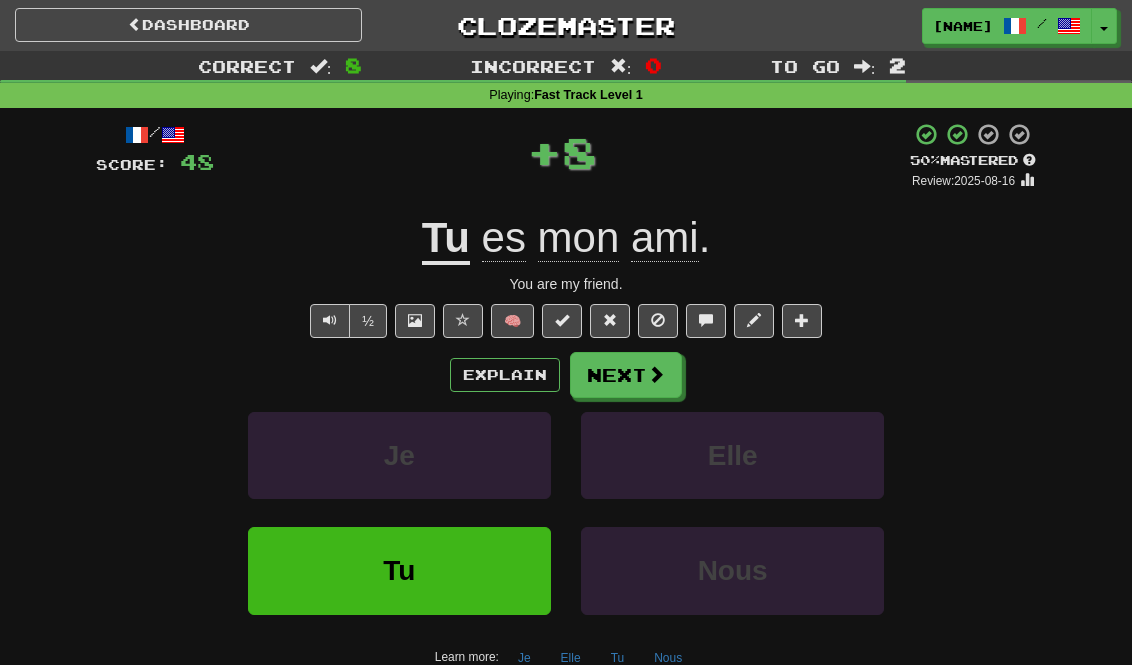 click on "Next" at bounding box center [626, 375] 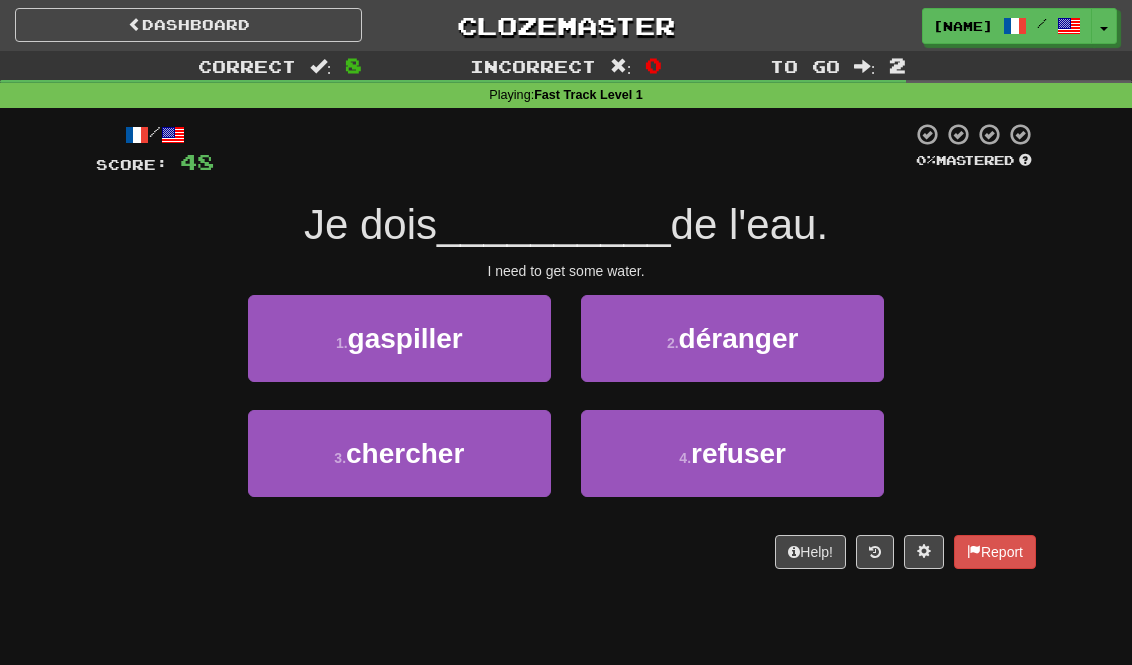 click on "3 .  chercher" at bounding box center [399, 453] 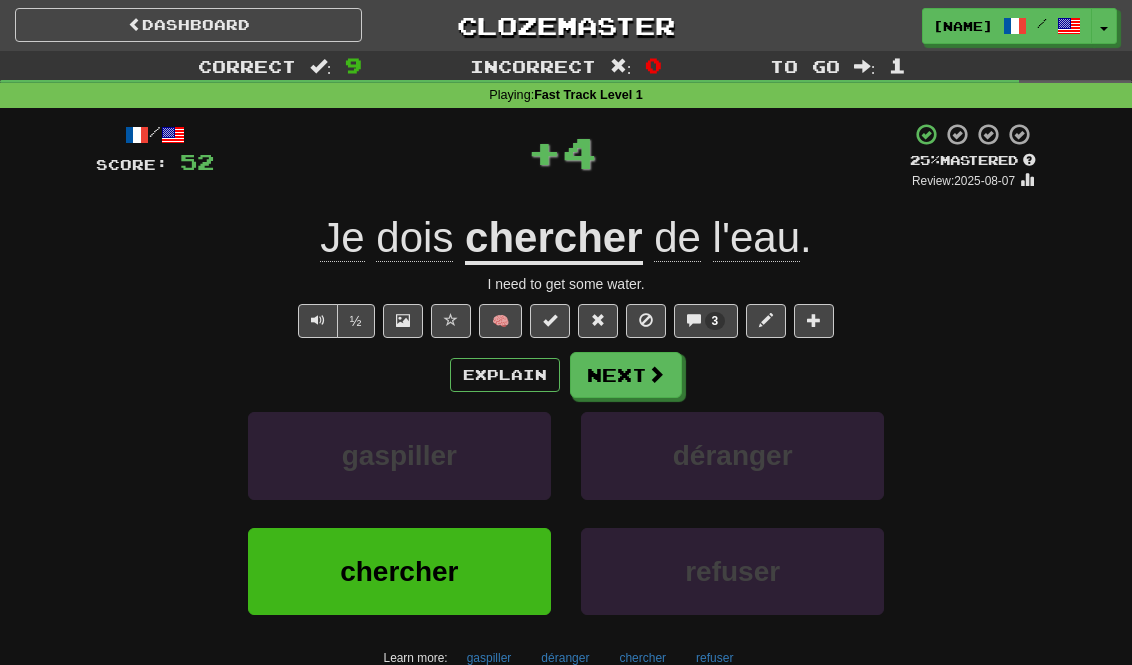 click on "Next" at bounding box center [626, 375] 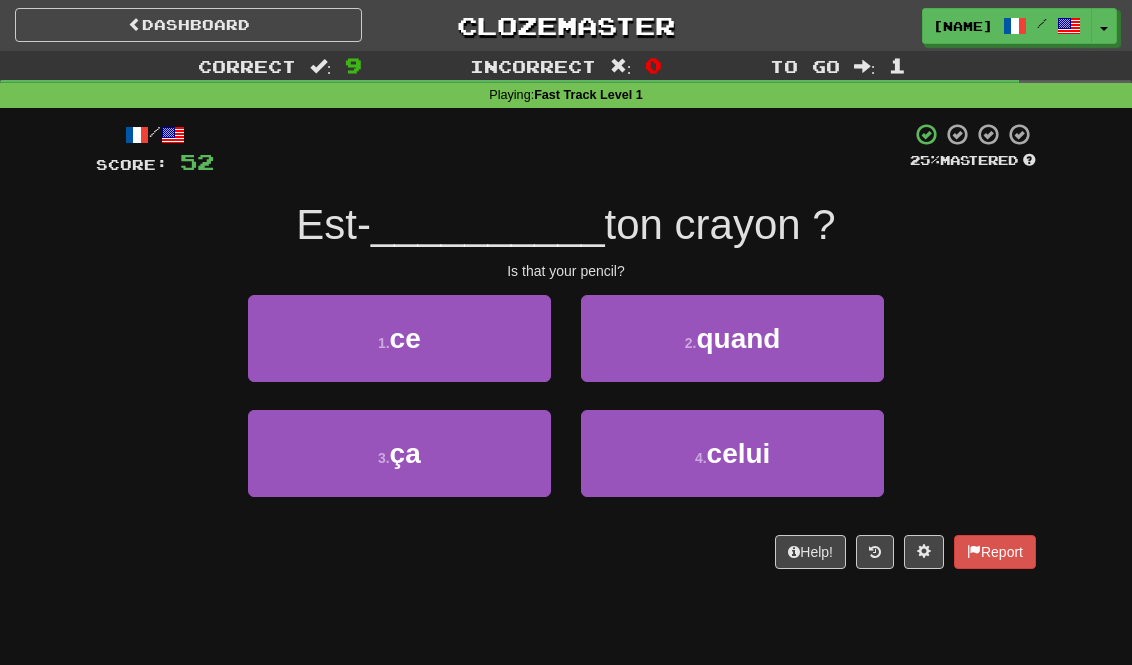 click on "3 .  ça" at bounding box center (399, 453) 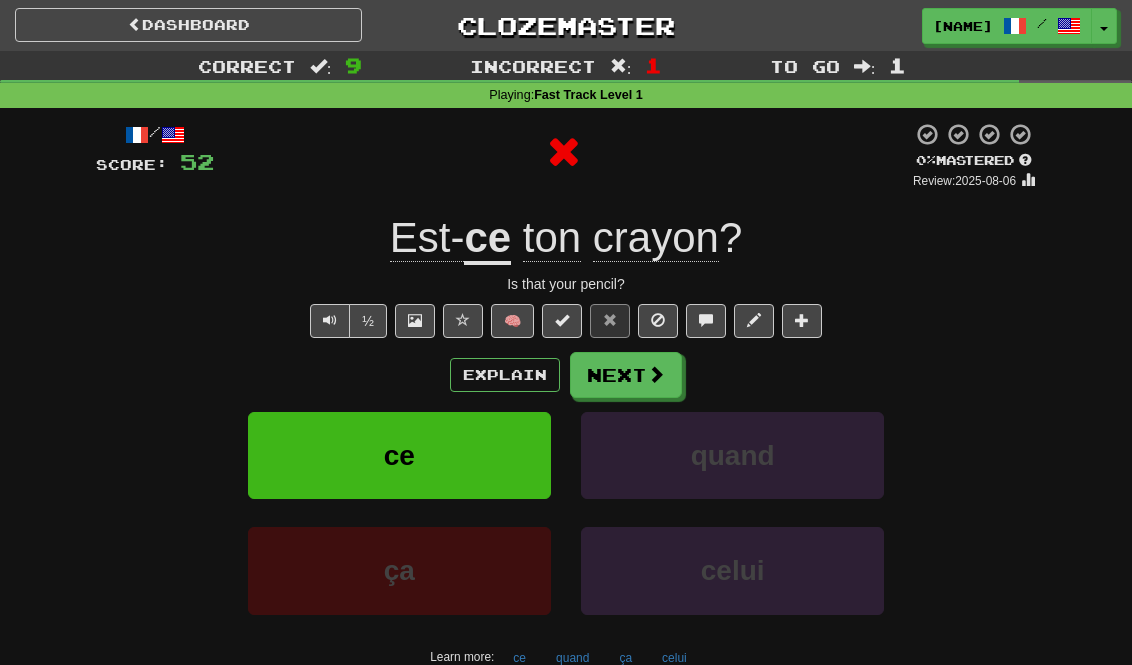 click on "Next" at bounding box center [626, 375] 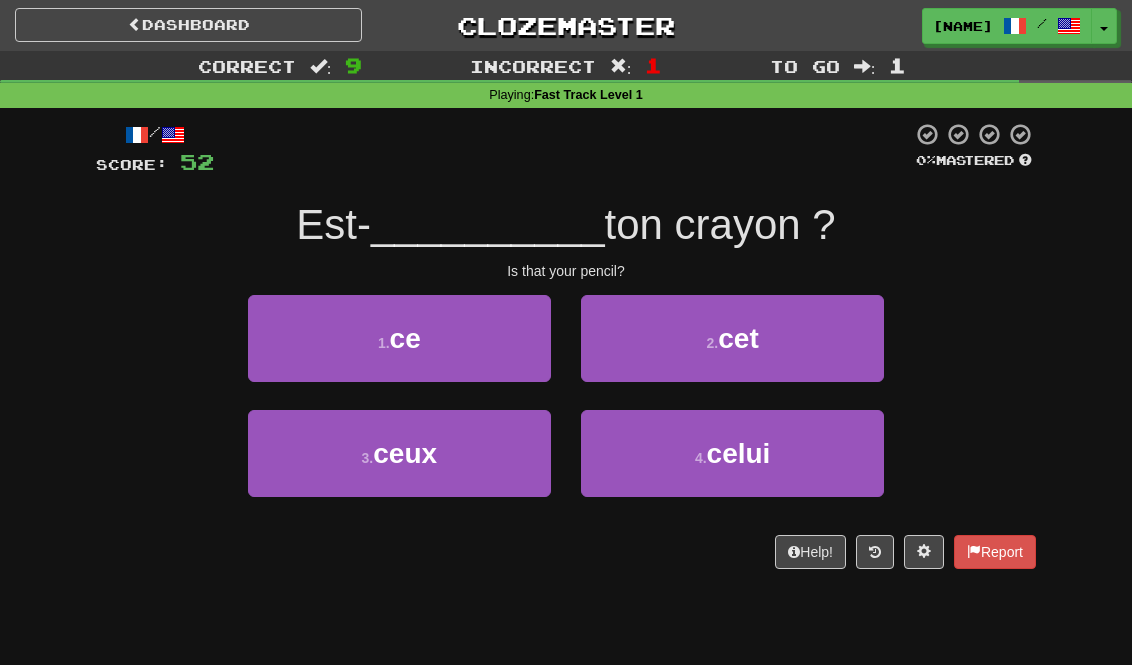 click on "4 .  celui" at bounding box center (732, 453) 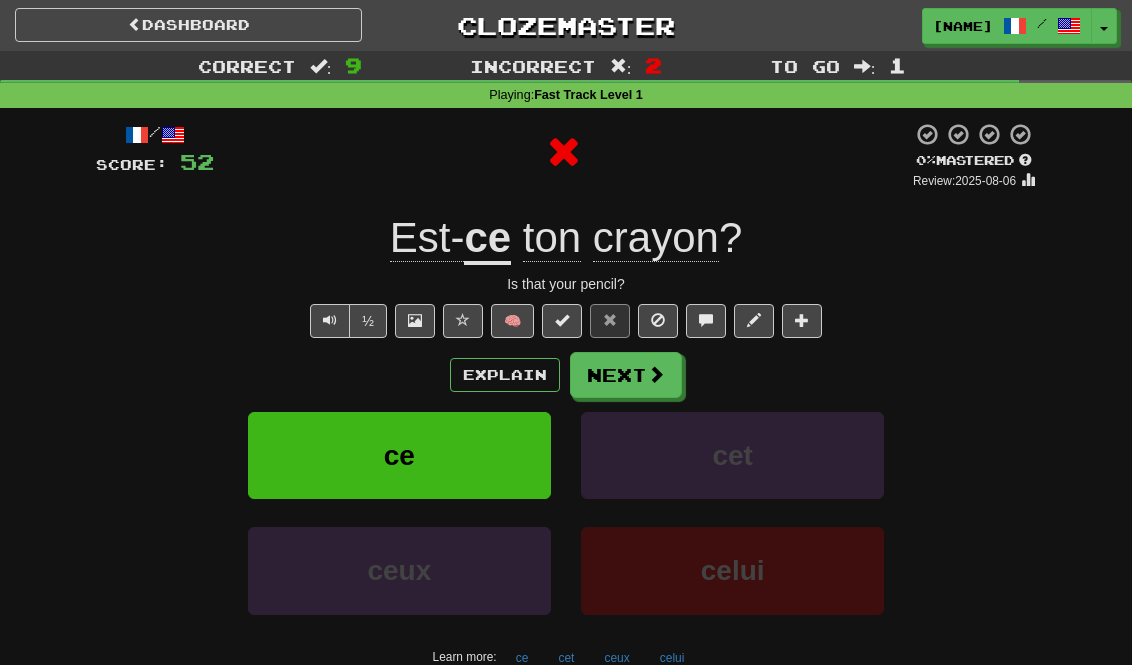 click on "Next" at bounding box center [626, 375] 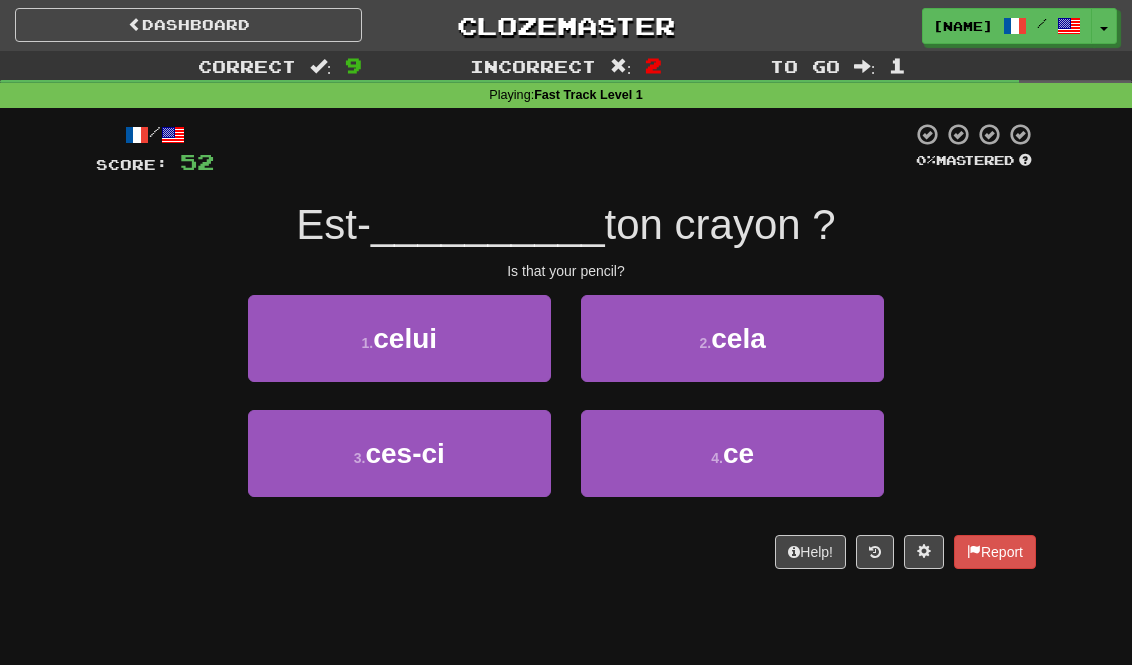 click on "4 .  ce" at bounding box center [732, 453] 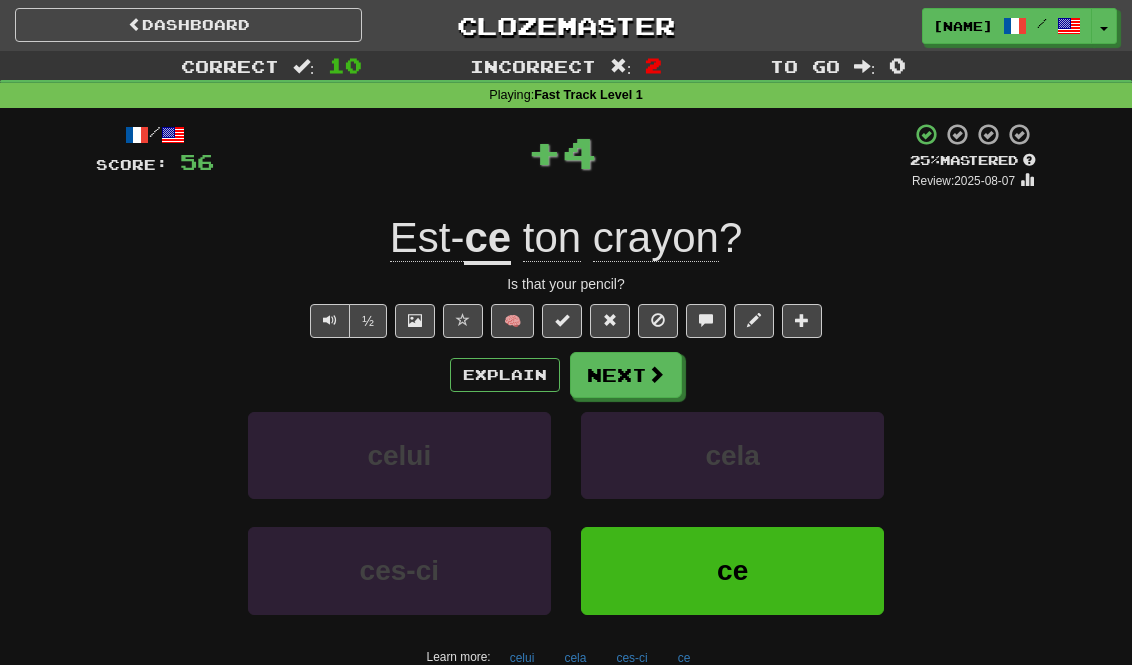 click at bounding box center (656, 374) 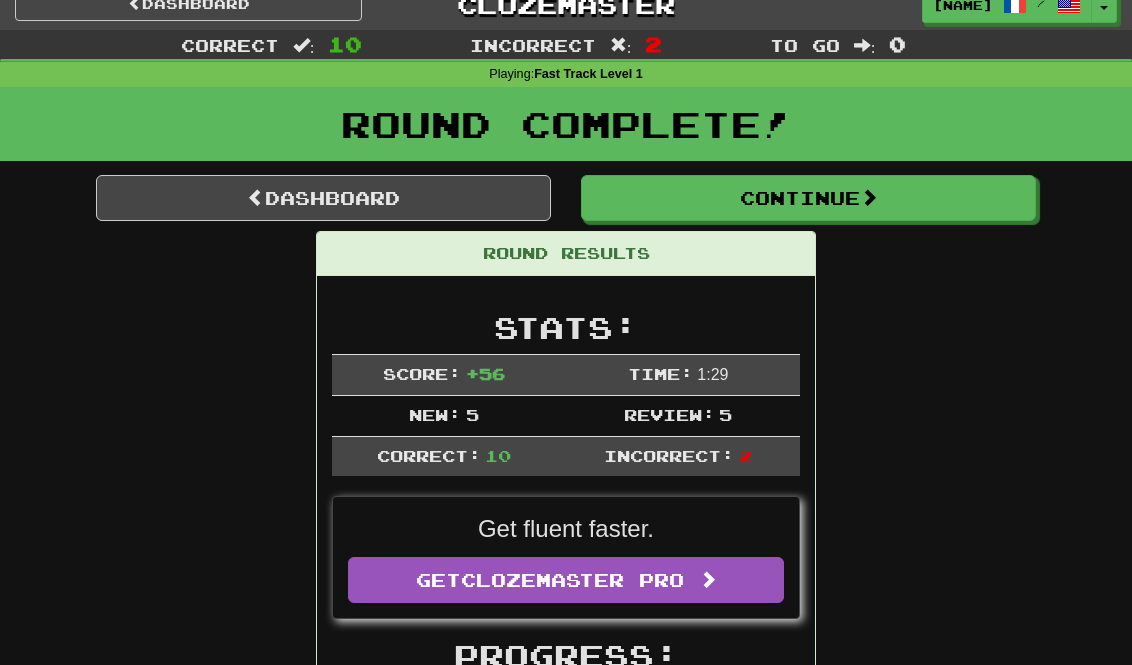 scroll, scrollTop: 8, scrollLeft: 0, axis: vertical 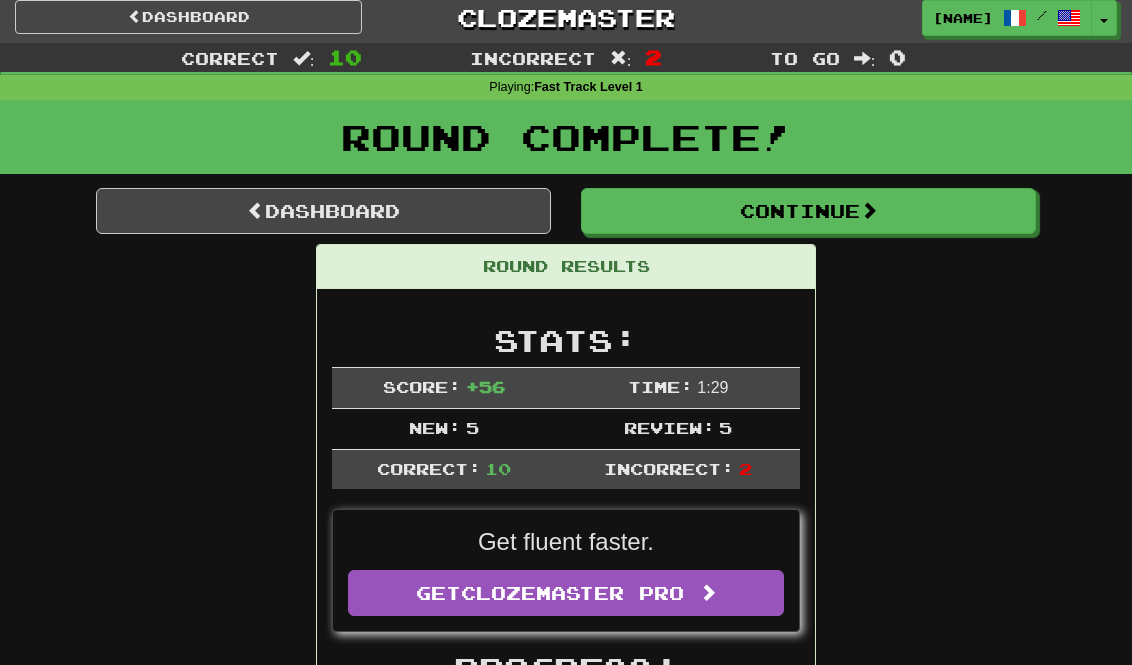 click on "Continue" at bounding box center (808, 211) 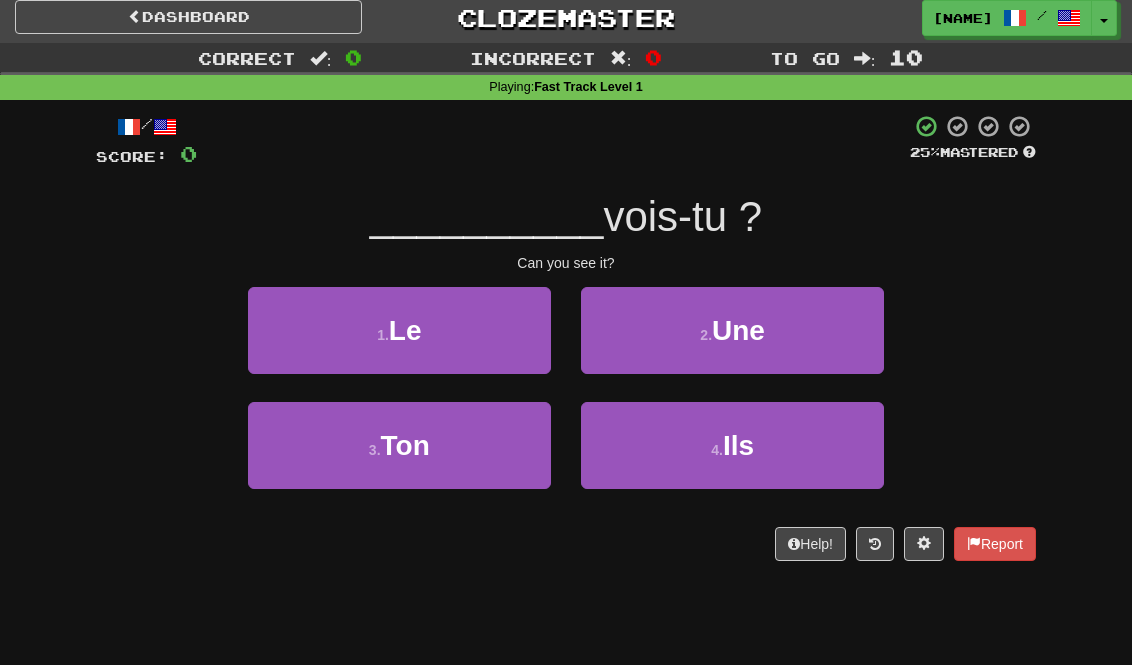 click on "1 .  Le" at bounding box center [399, 330] 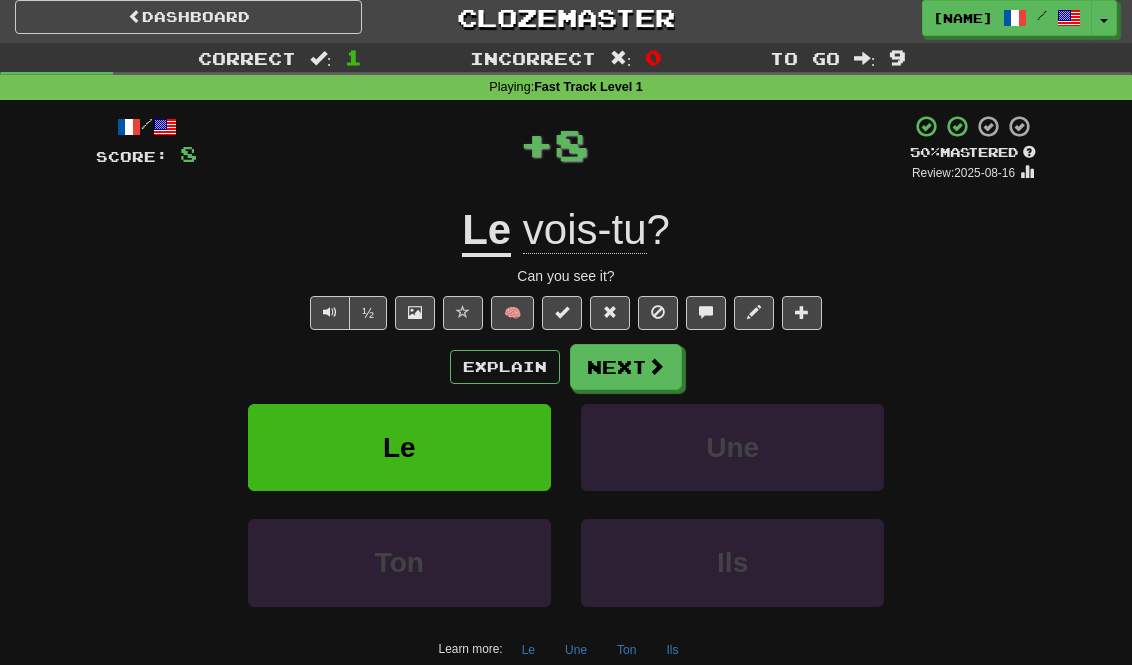 click on "Next" at bounding box center [626, 367] 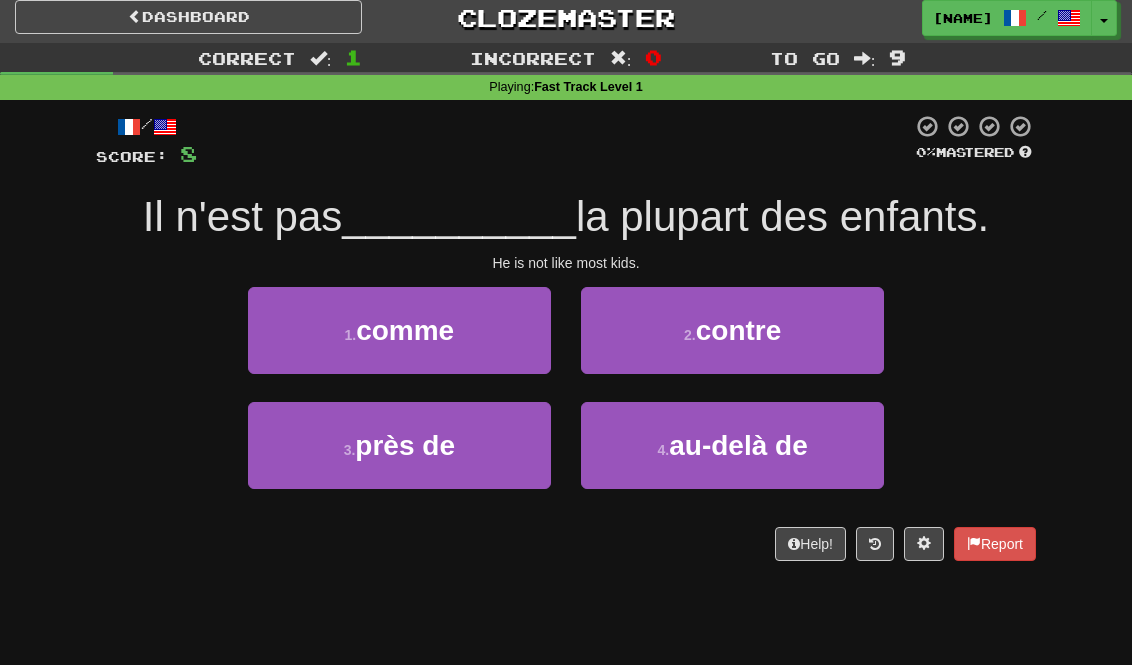 click on "2 .  contre" at bounding box center [732, 330] 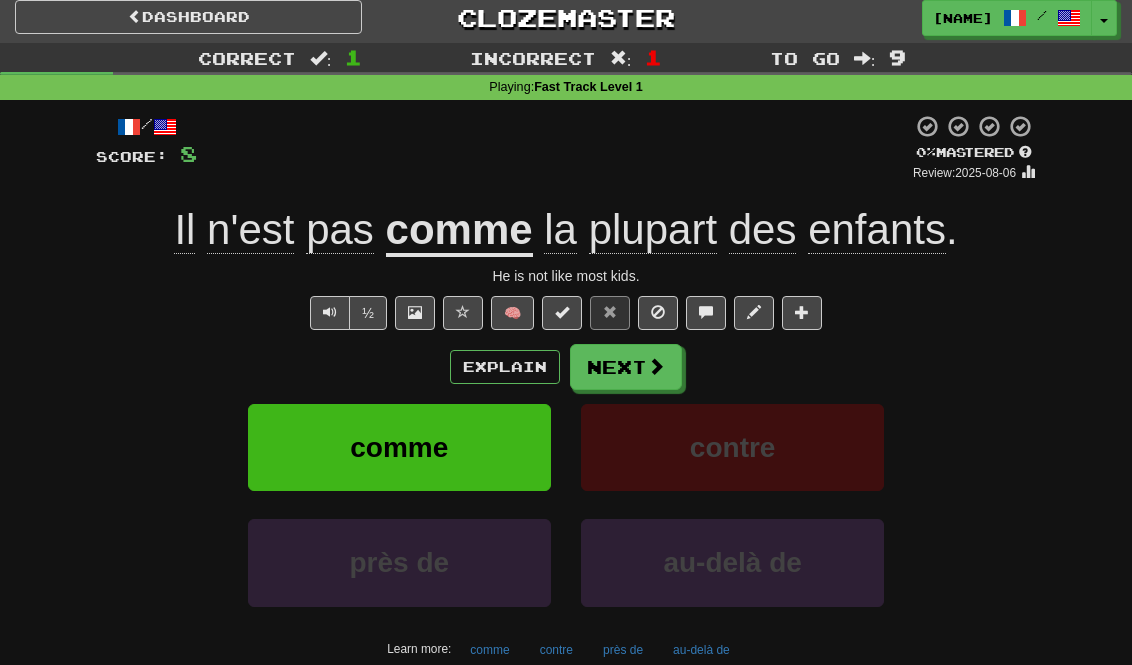 click on "Next" at bounding box center [626, 367] 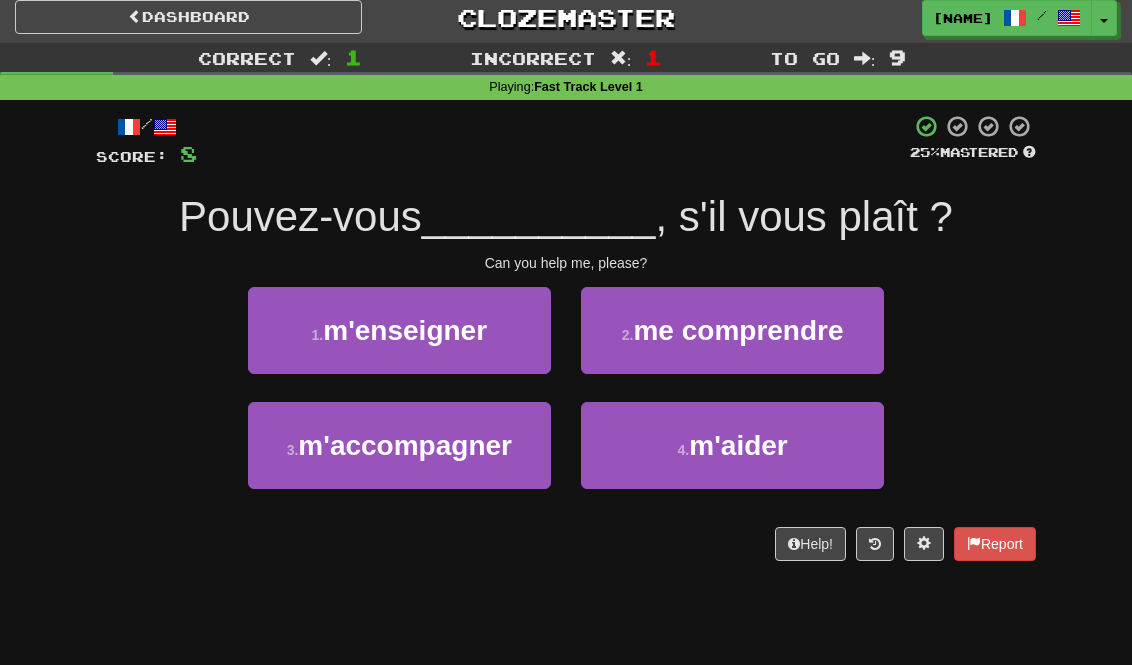 click on "4 .  m'aider" at bounding box center (732, 445) 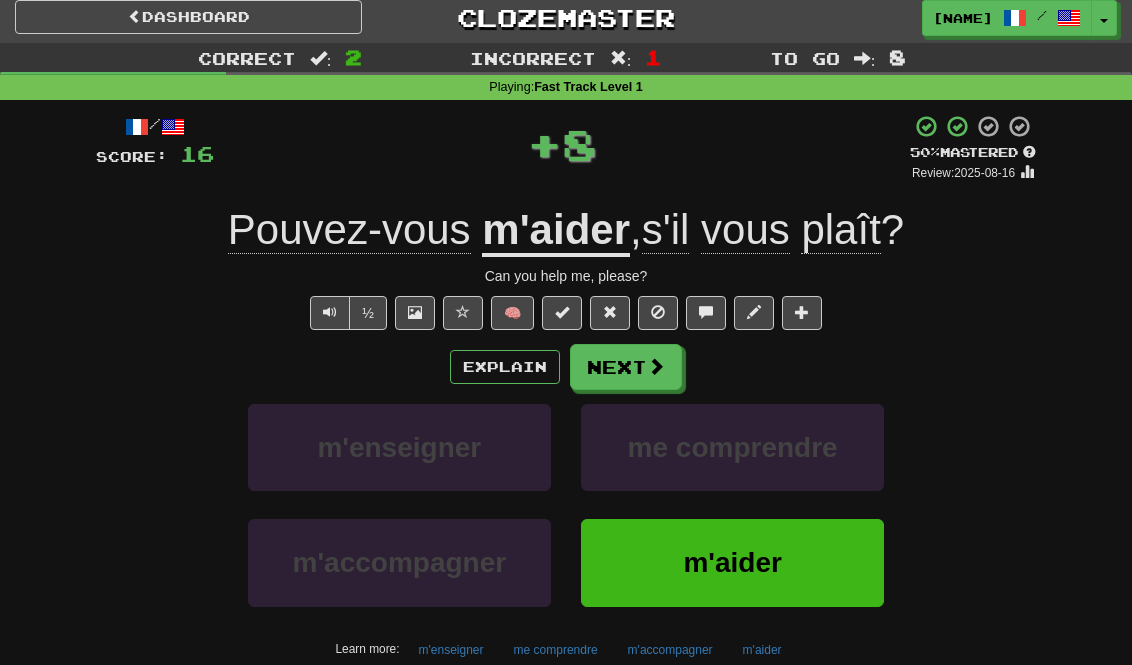 click on "Next" at bounding box center (626, 367) 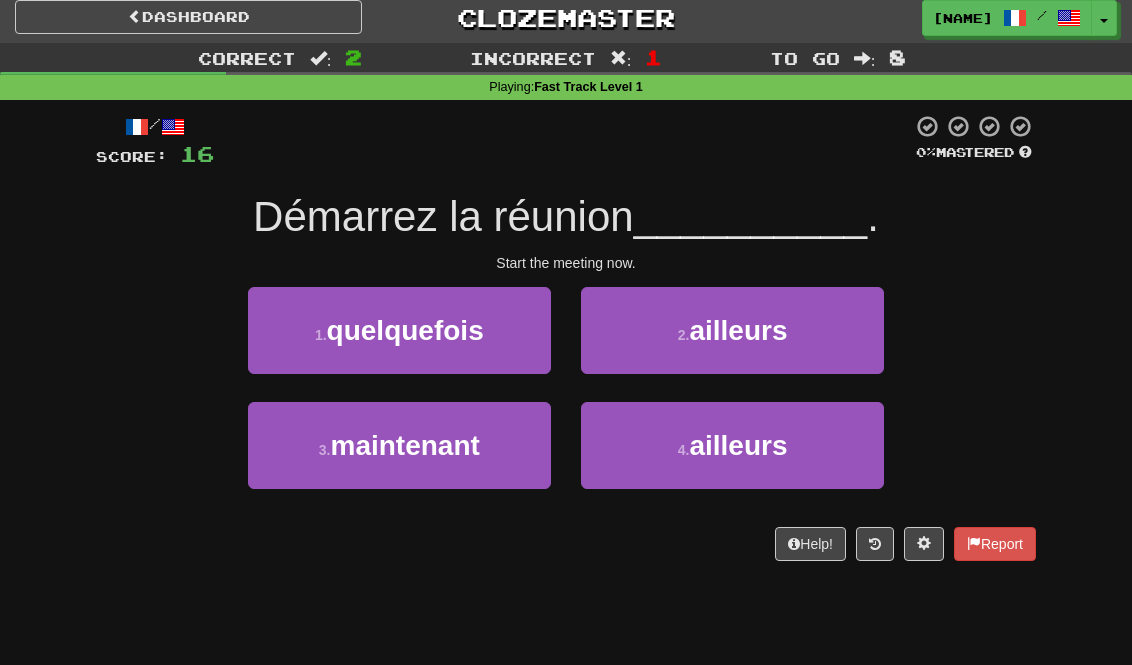 click on "3 .  maintenant" at bounding box center [399, 445] 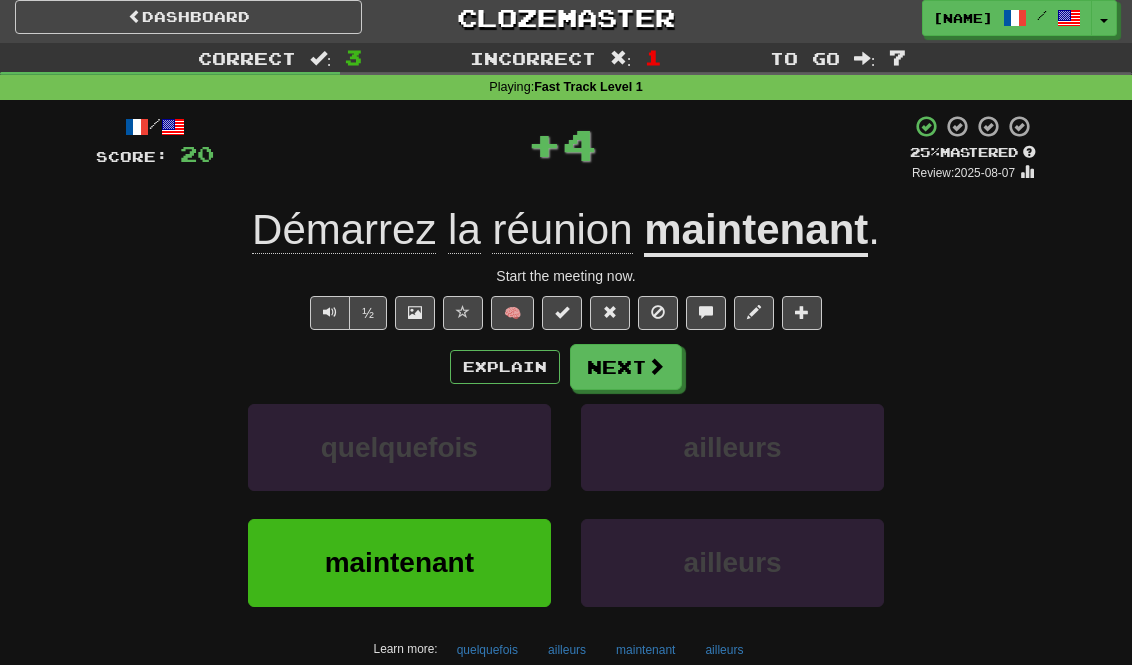 click on "Next" at bounding box center (626, 367) 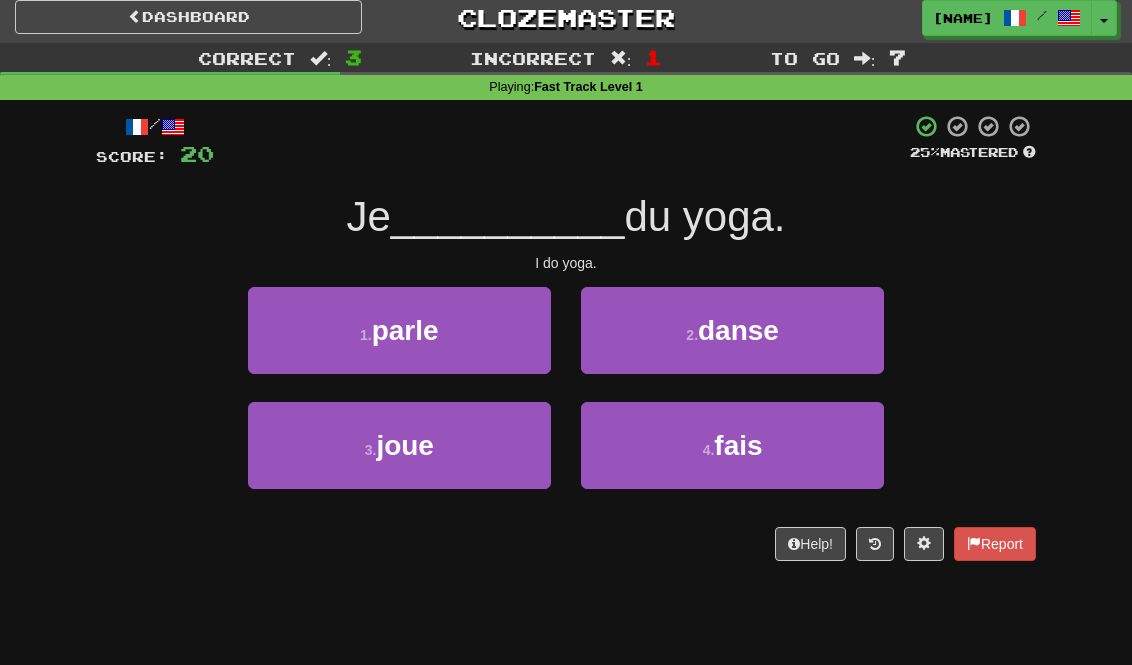 click on "4 .  fais" at bounding box center [732, 445] 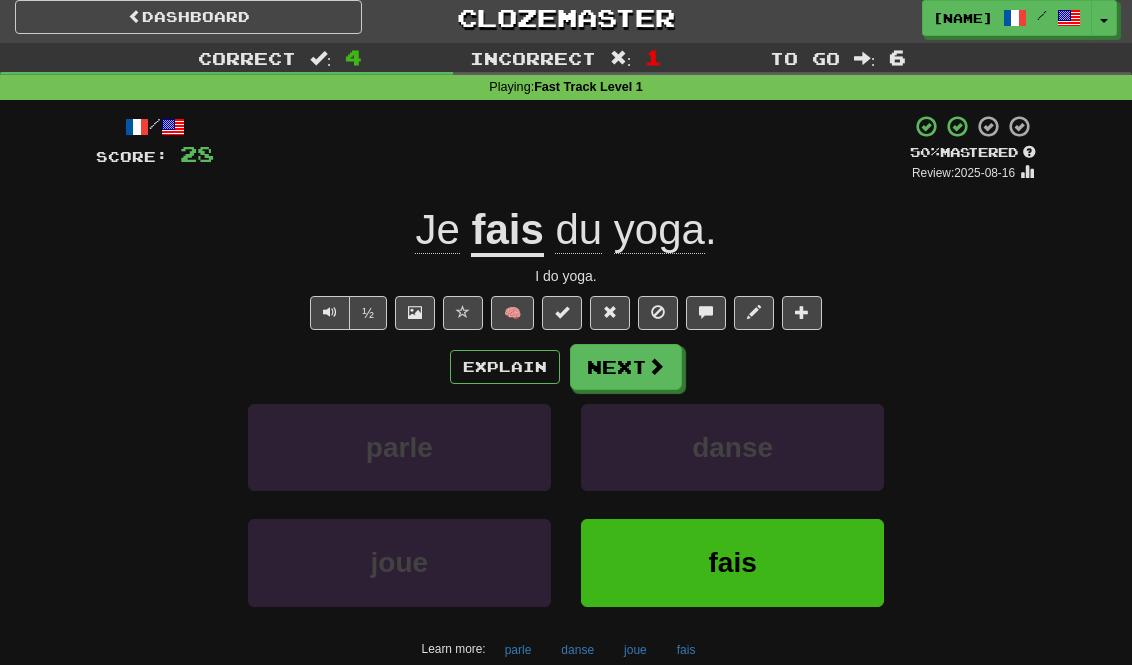 click on "Next" at bounding box center (626, 367) 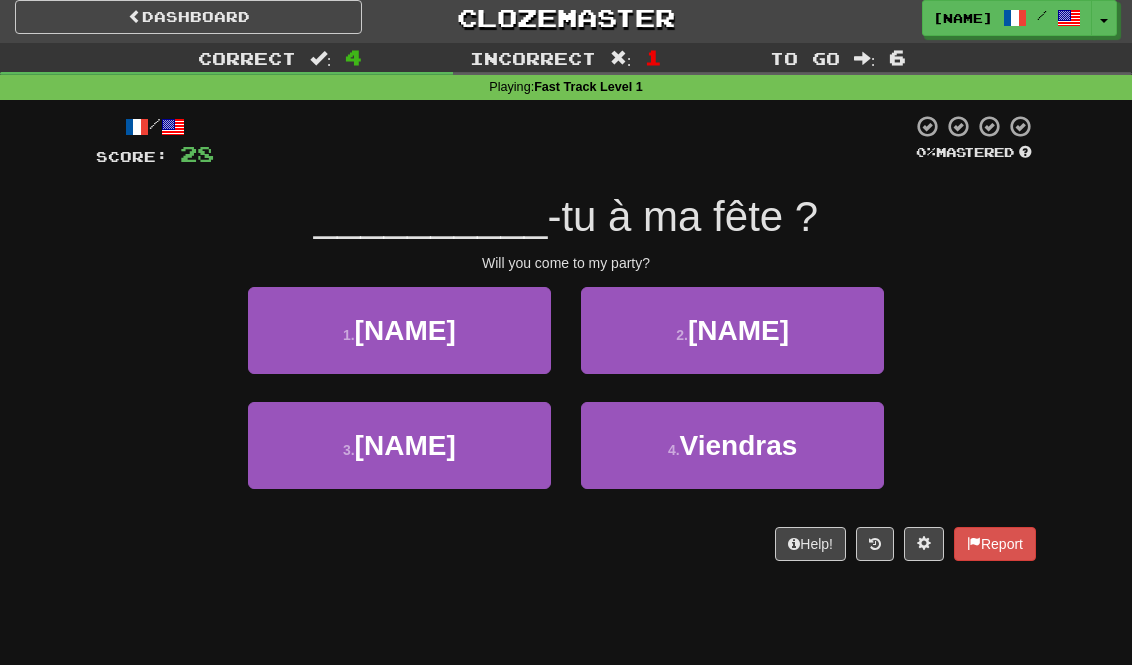 click on "Vendras" at bounding box center [738, 330] 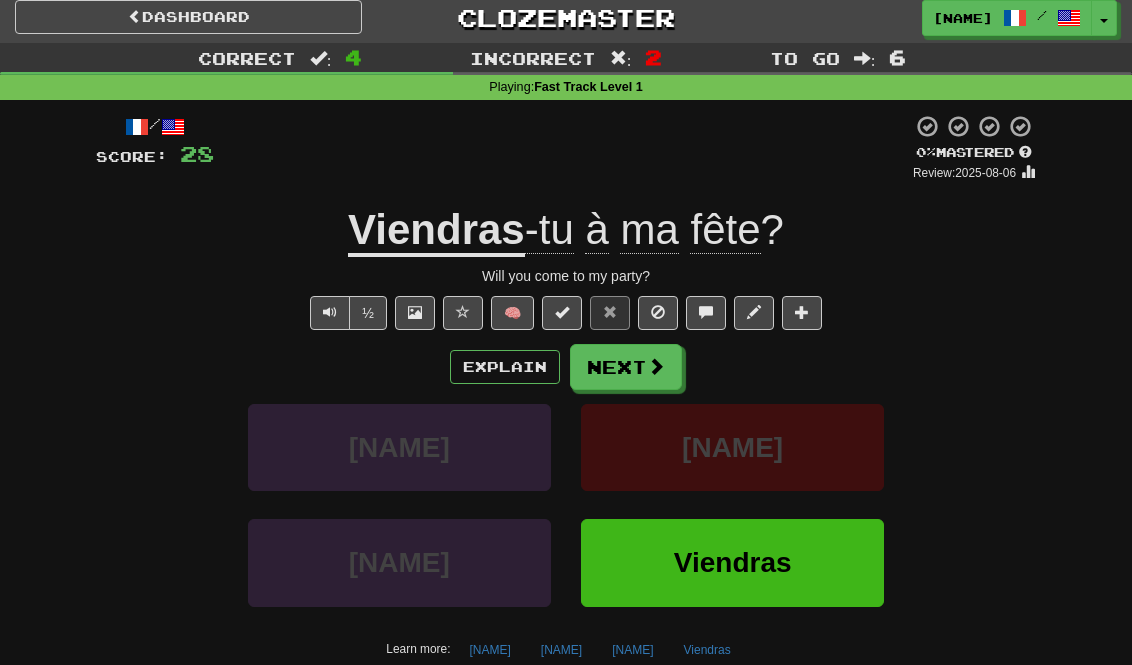 click at bounding box center (656, 366) 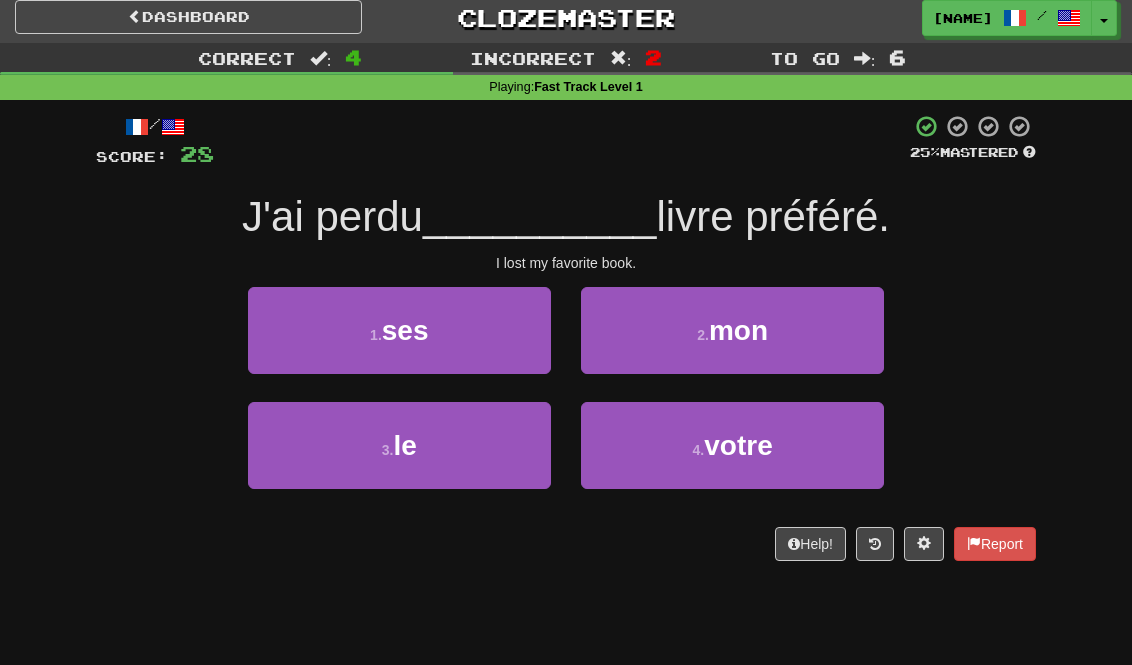 click on "2 .  mon" at bounding box center [732, 330] 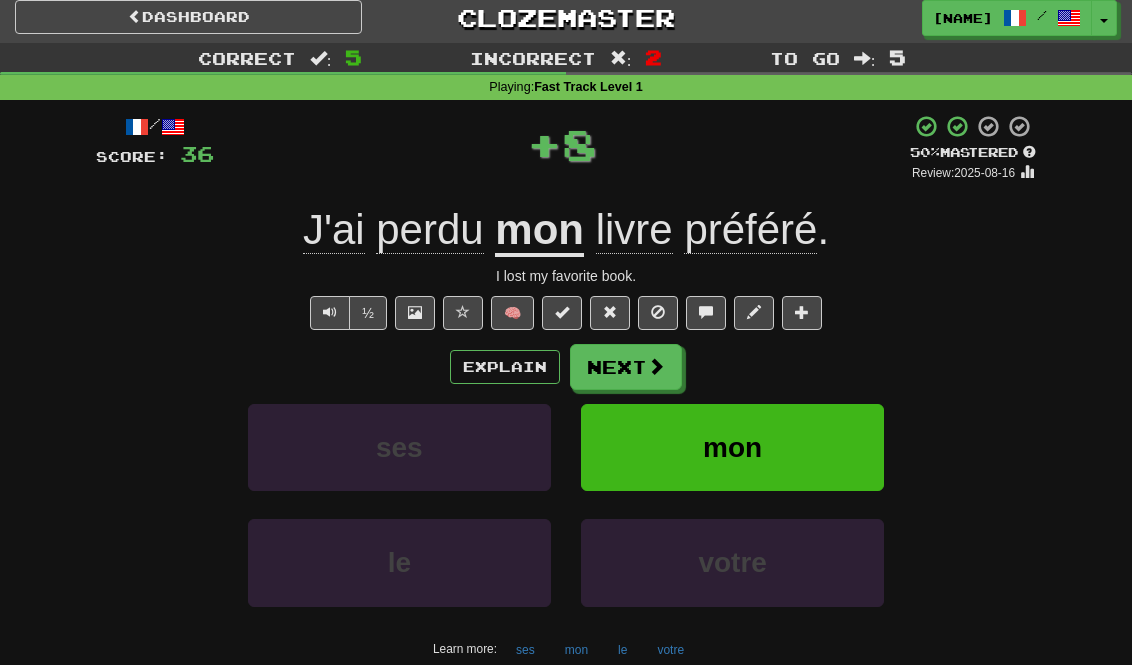 click on "Next" at bounding box center (626, 367) 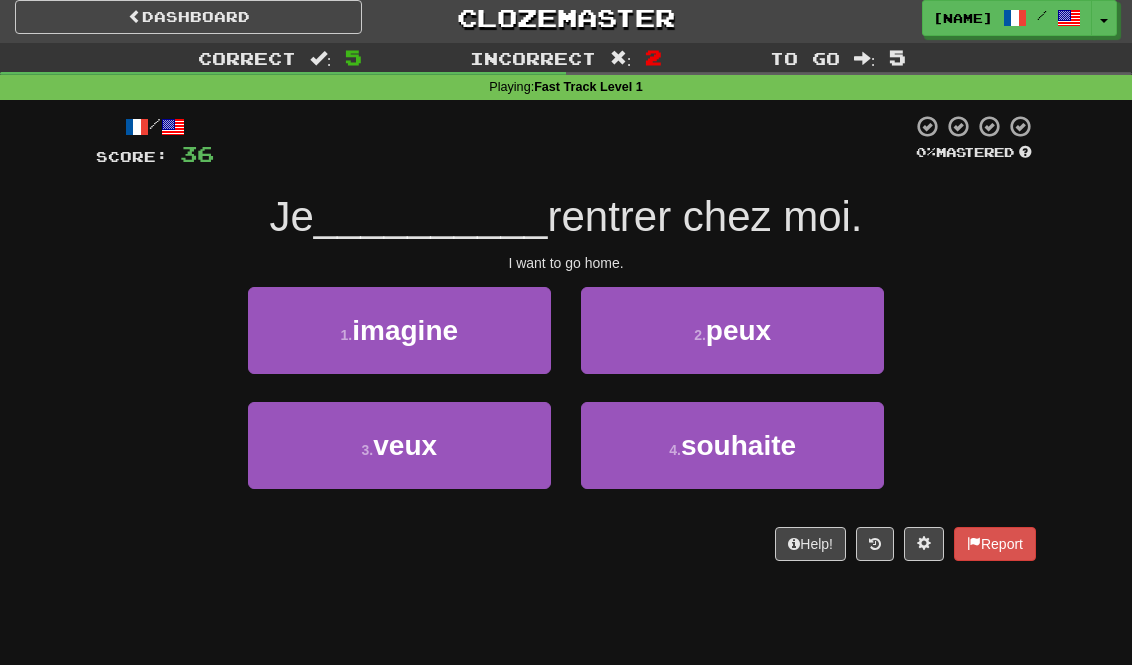 click on "3 .  veux" at bounding box center (399, 445) 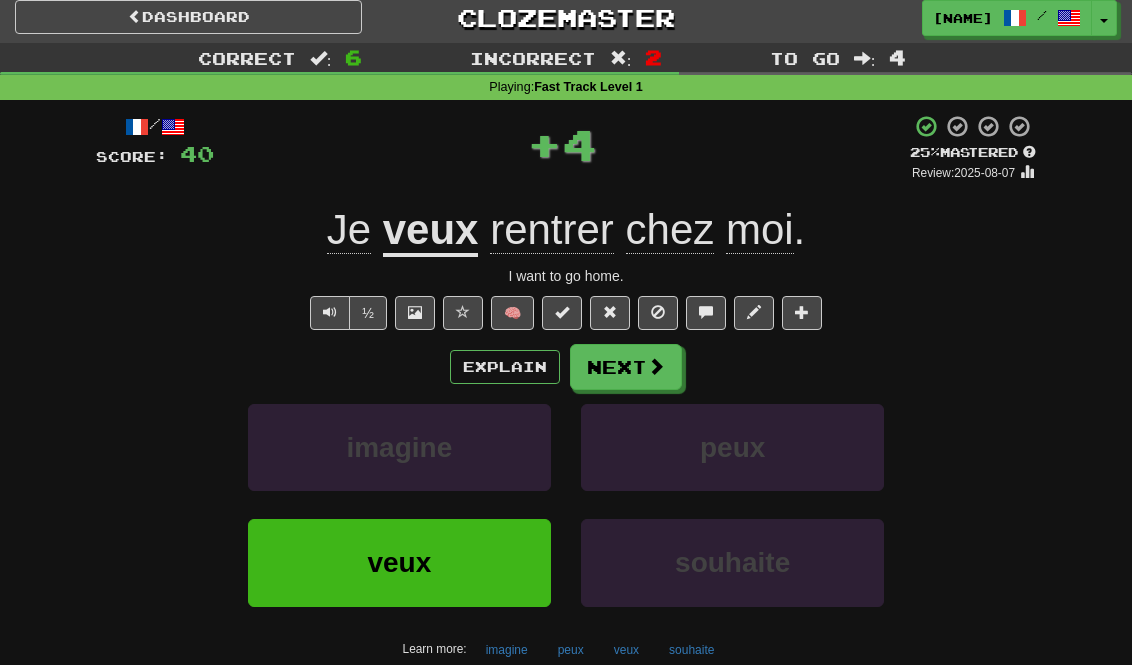 click at bounding box center [656, 366] 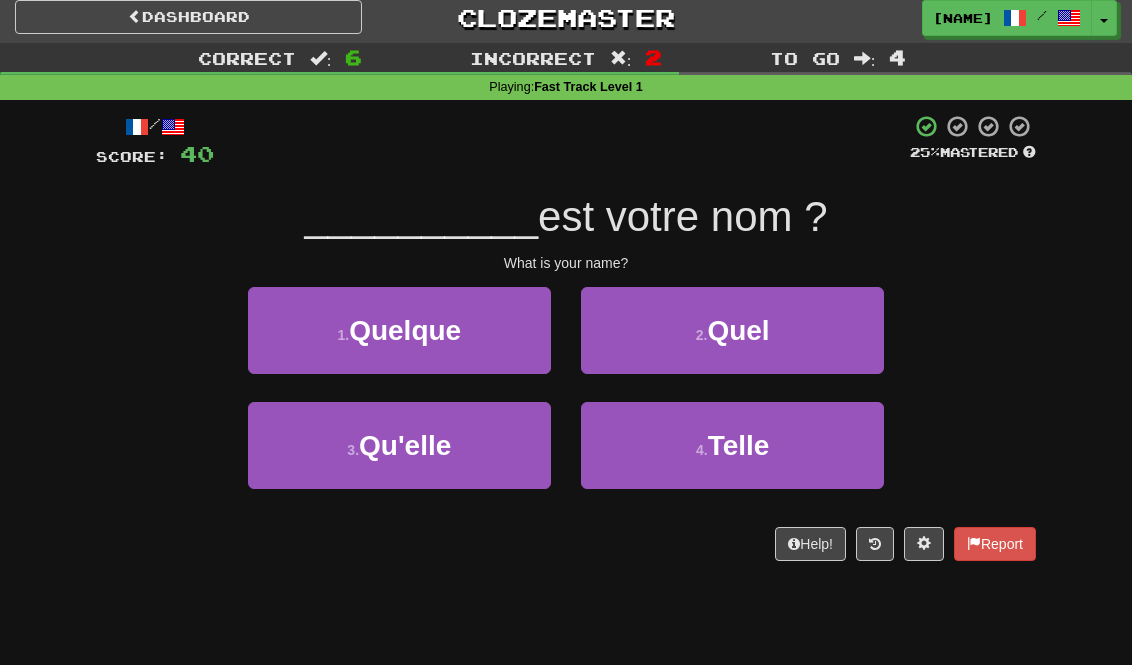 click on "2 .  Quel" at bounding box center [732, 330] 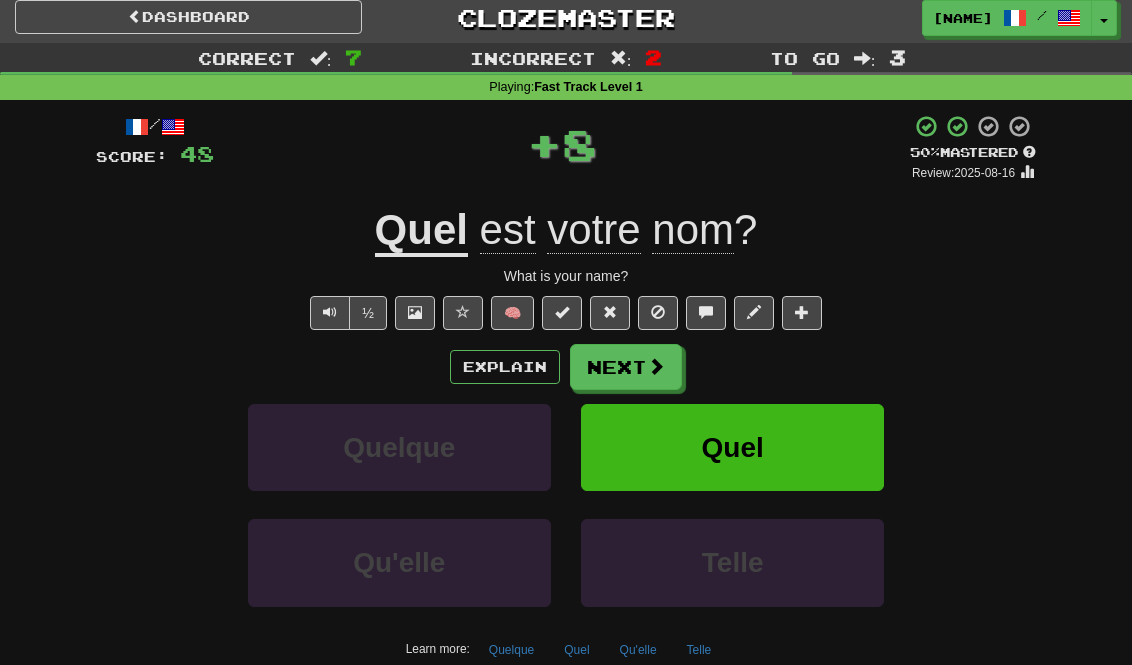 click at bounding box center [656, 366] 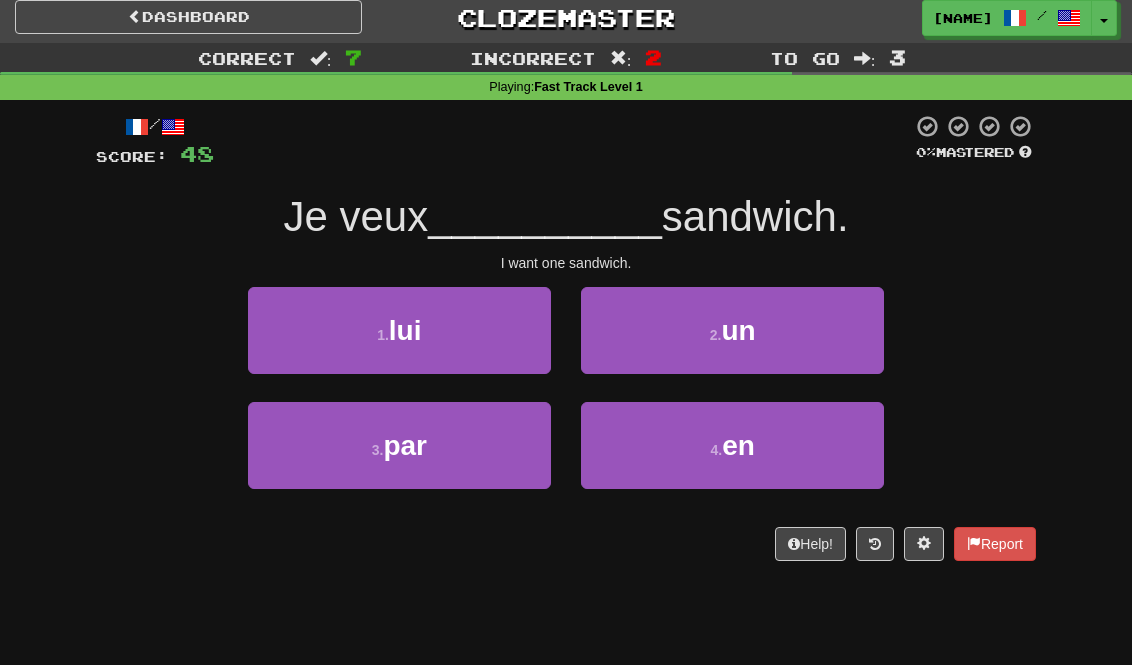 click on "2 .  un" at bounding box center [732, 330] 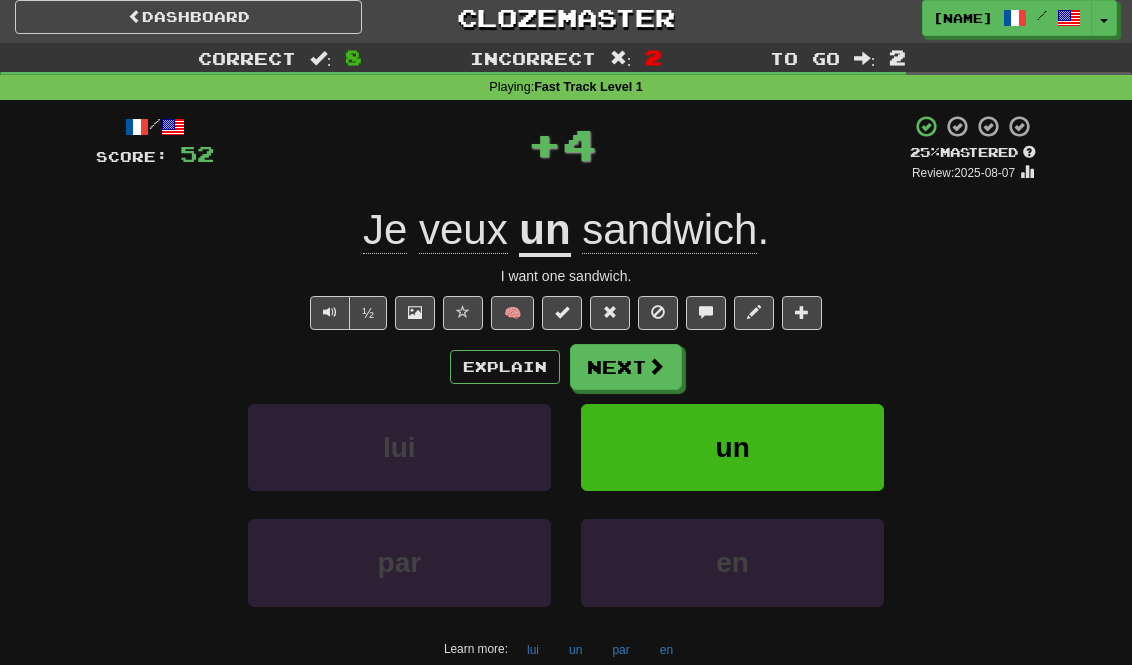 click on "Next" at bounding box center (626, 367) 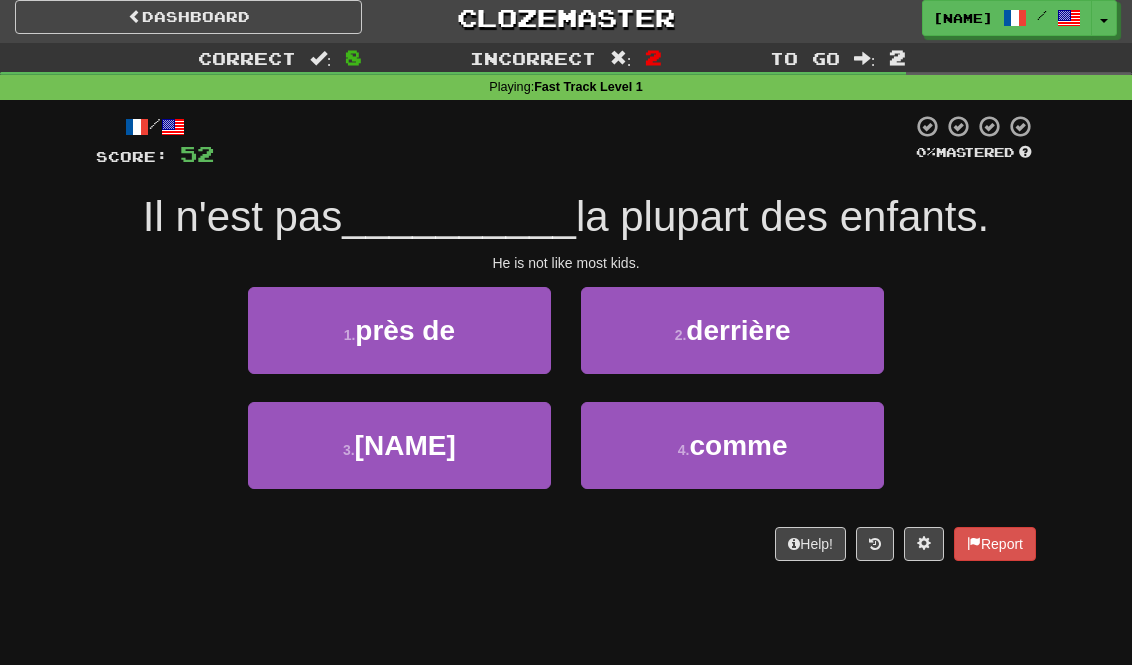 click on "comme" at bounding box center (738, 445) 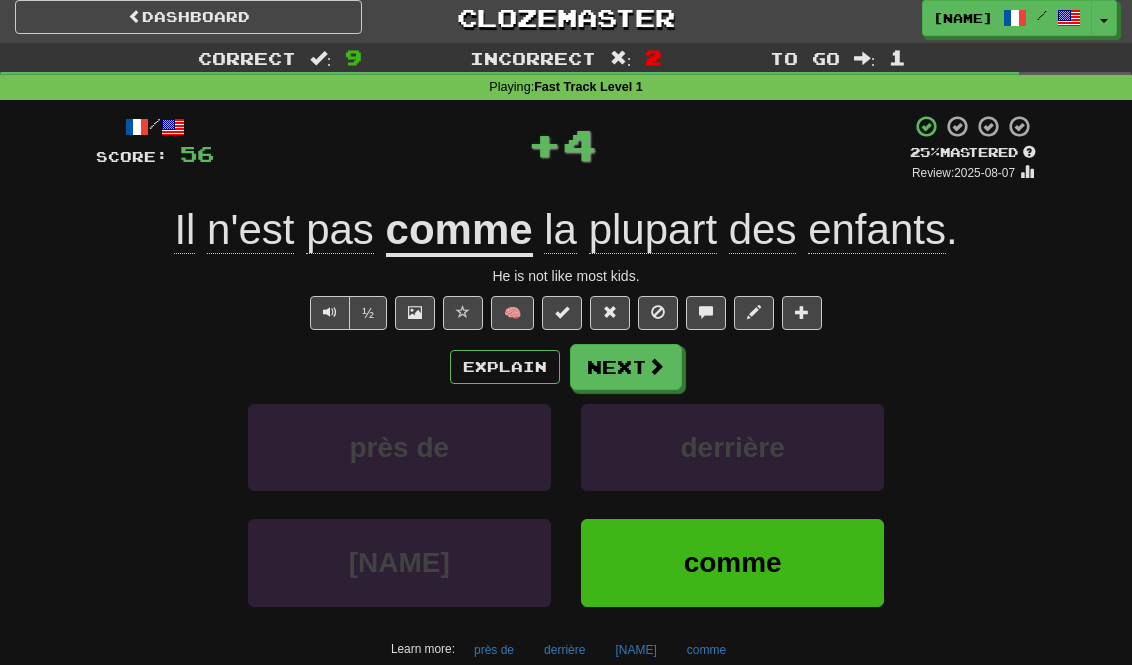 click on "Next" at bounding box center [626, 367] 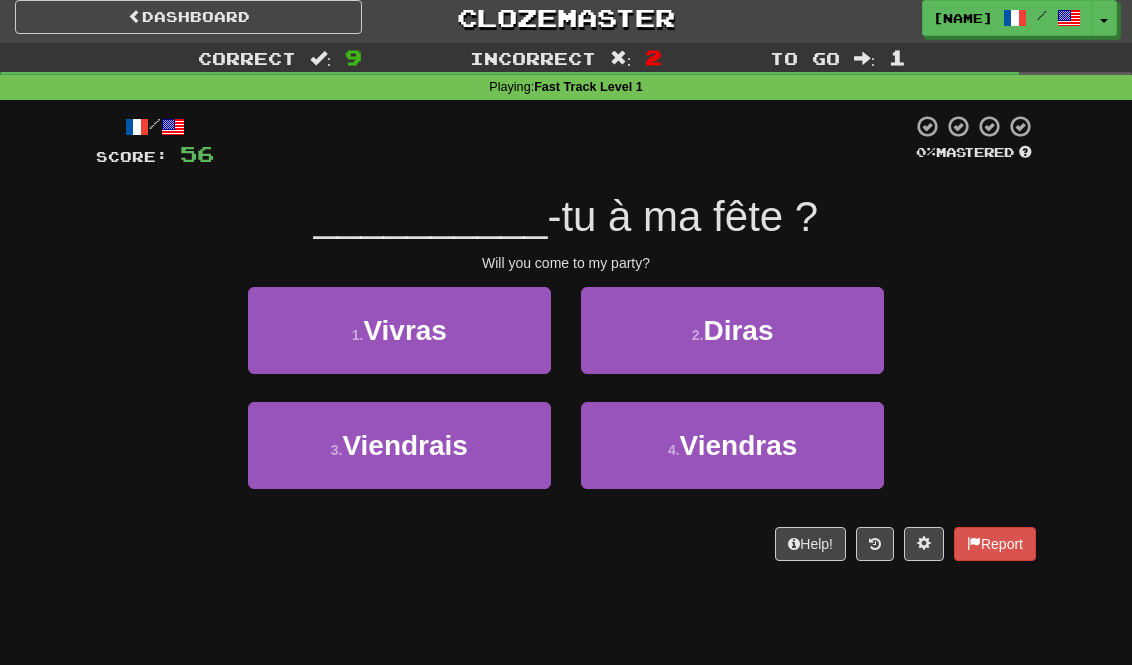 click on "Viendras" at bounding box center [739, 445] 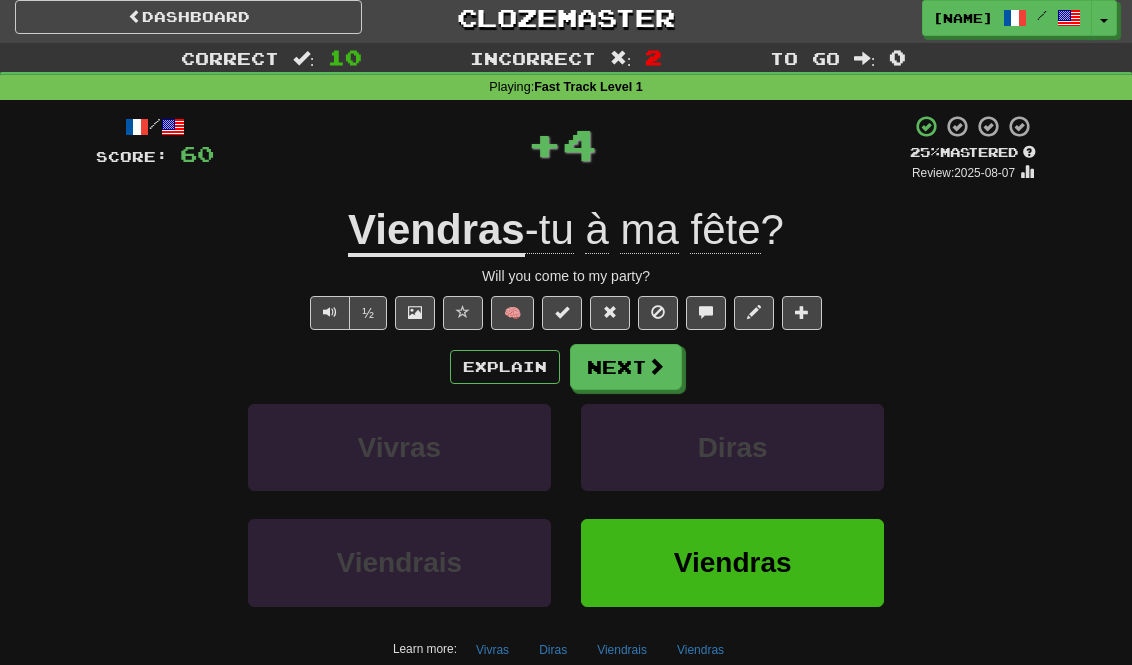 click on "Next" at bounding box center [626, 367] 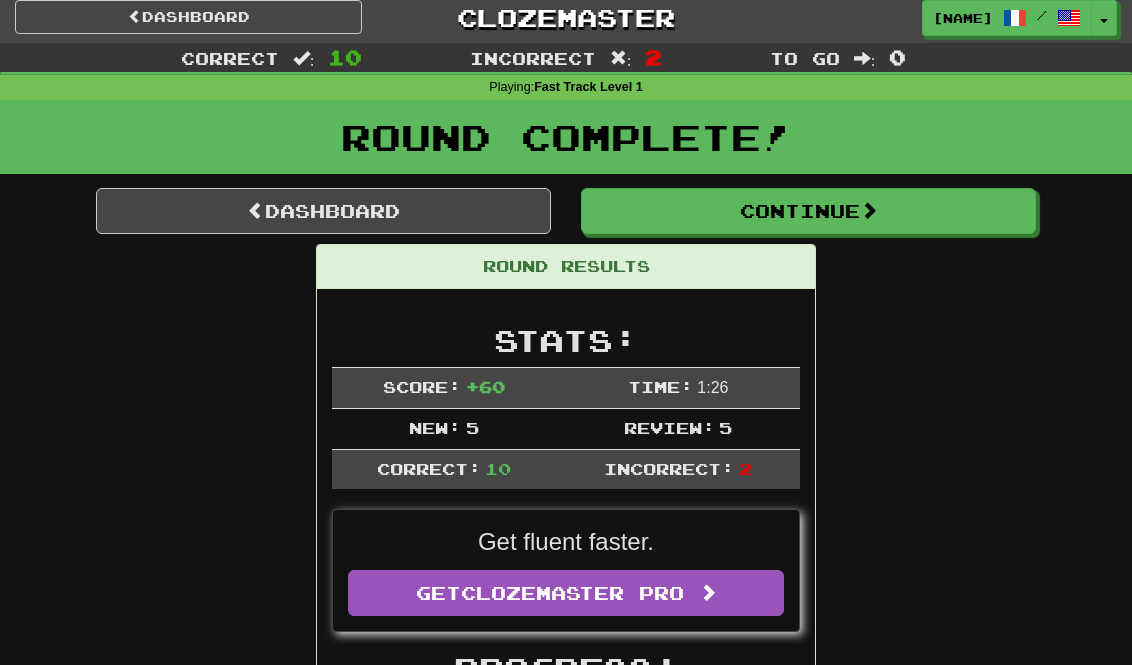 click on "Continue" at bounding box center (808, 211) 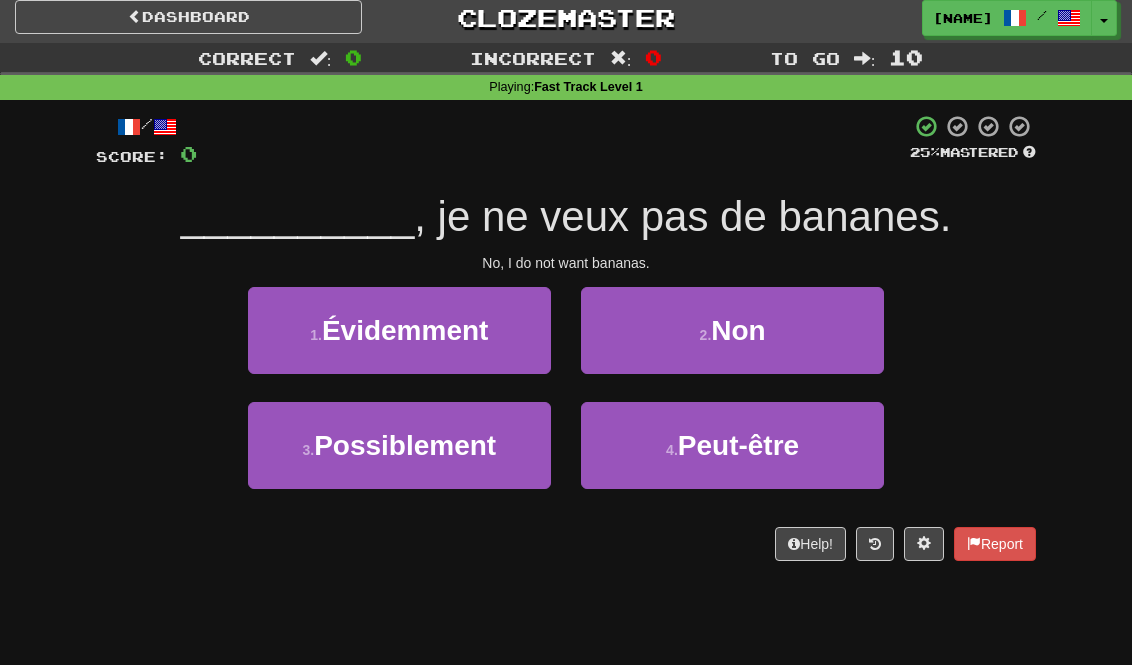 click on "2 .  Non" at bounding box center [732, 330] 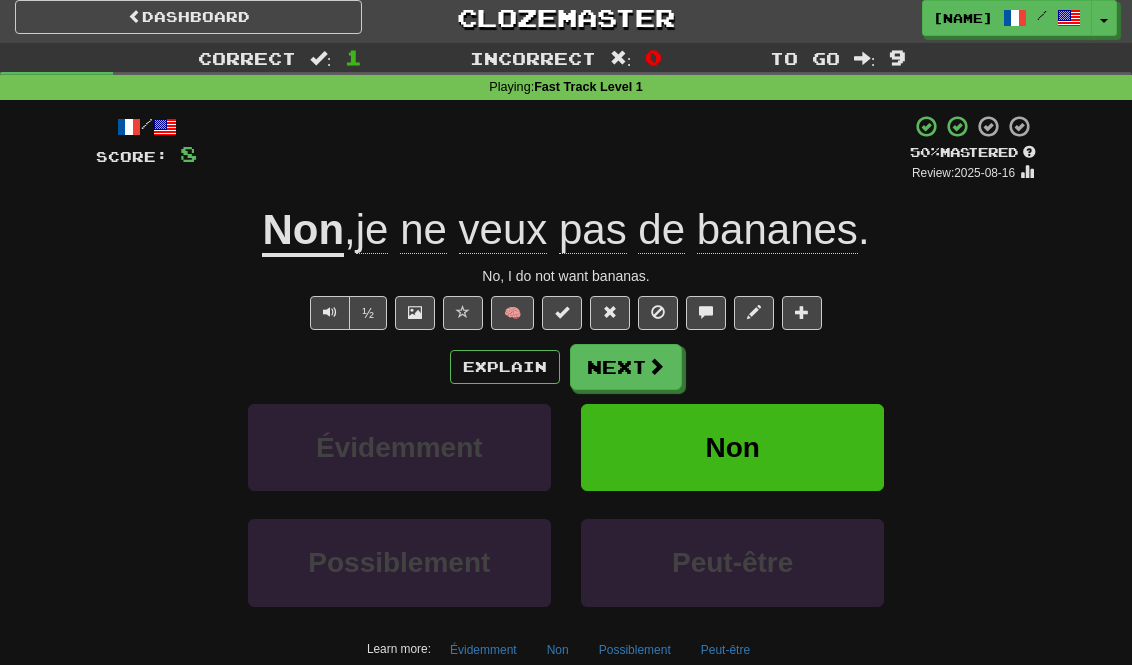 click on "Next" at bounding box center (626, 367) 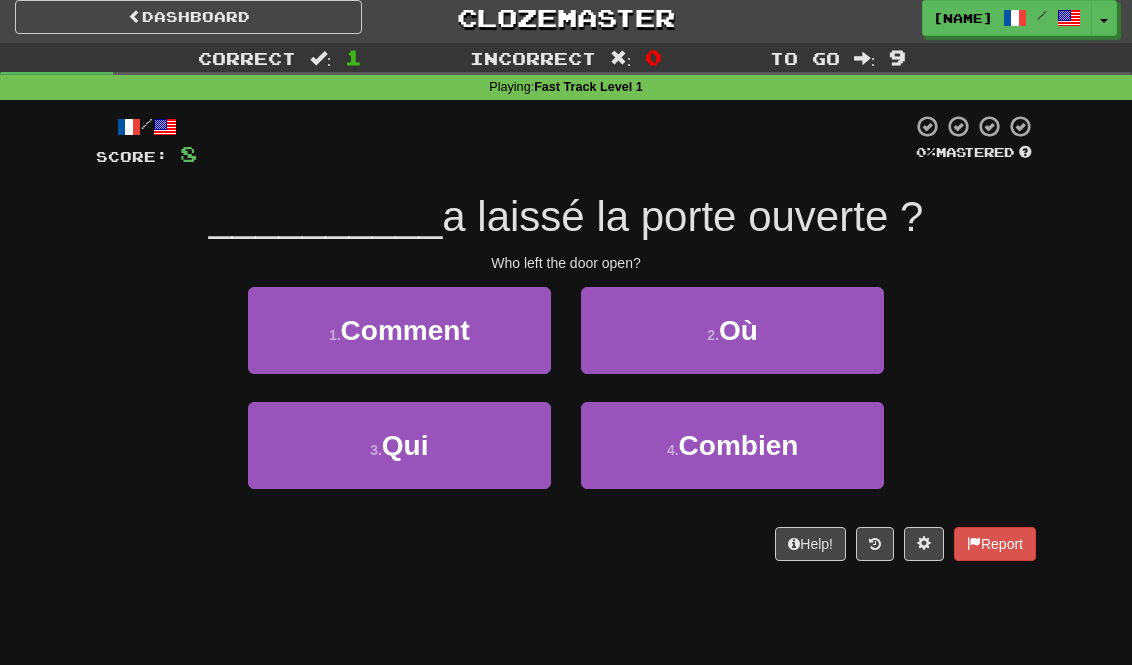 click on "3 .  Qui" at bounding box center [399, 445] 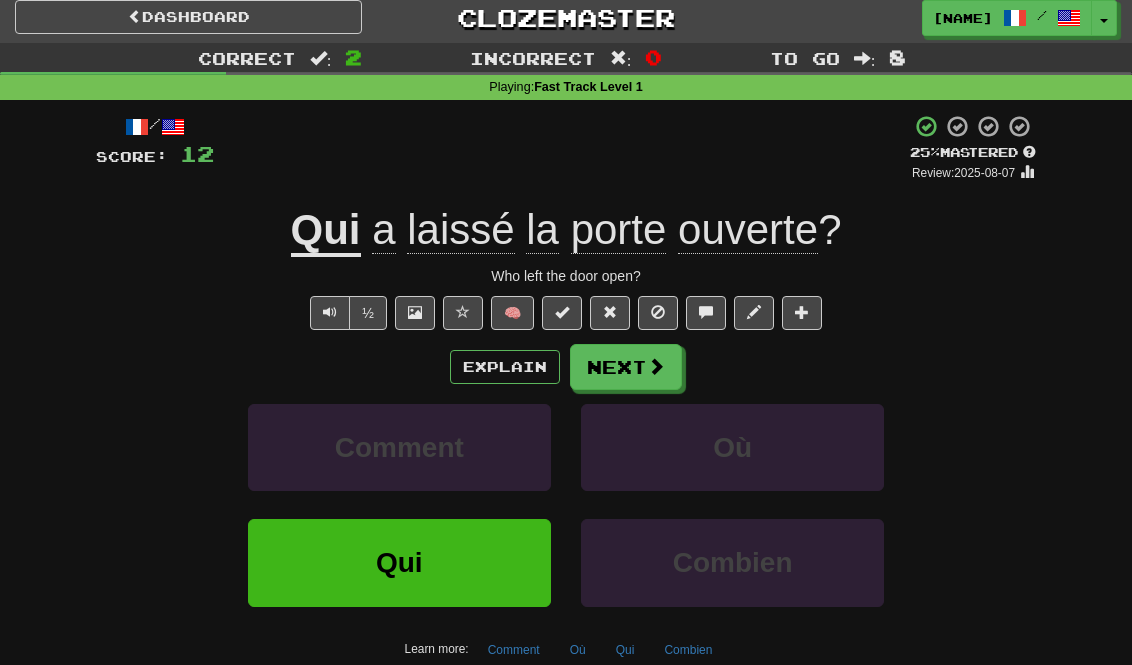 click on "Explain" at bounding box center [505, 367] 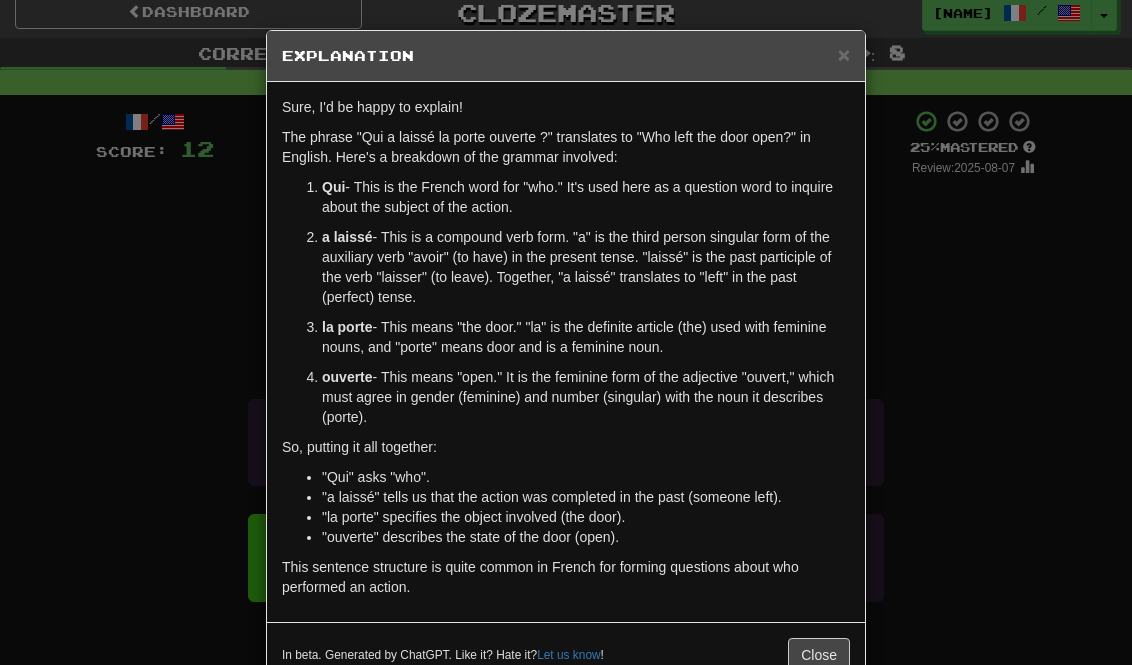 scroll, scrollTop: 6, scrollLeft: 0, axis: vertical 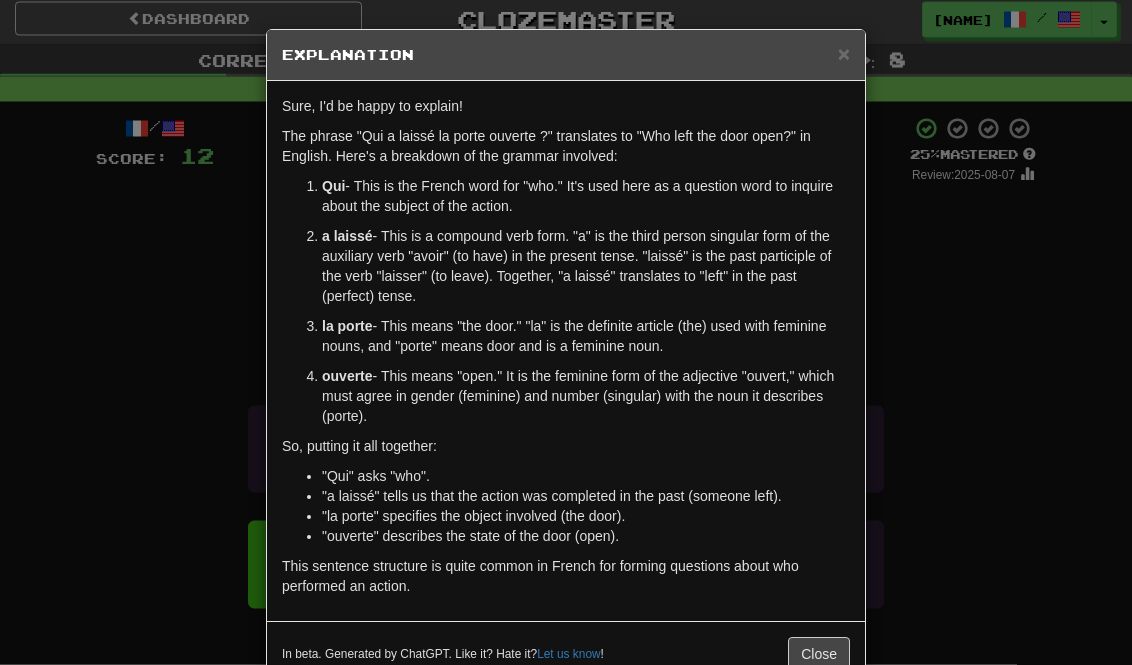 click on "×" at bounding box center (844, 54) 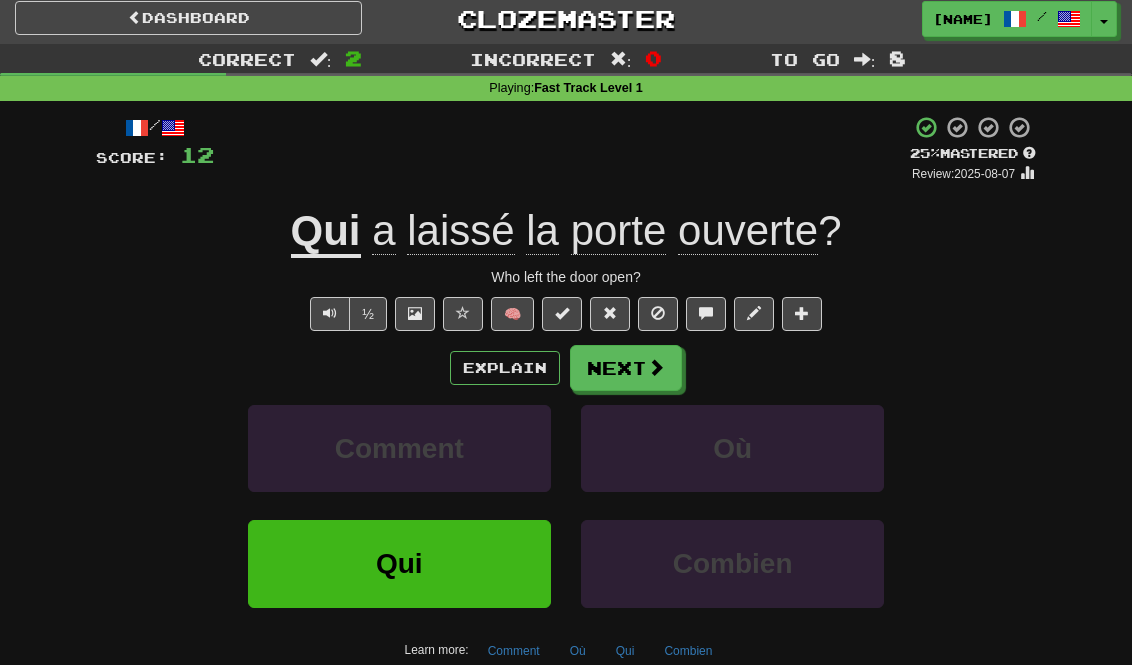 click on "Next" at bounding box center [626, 368] 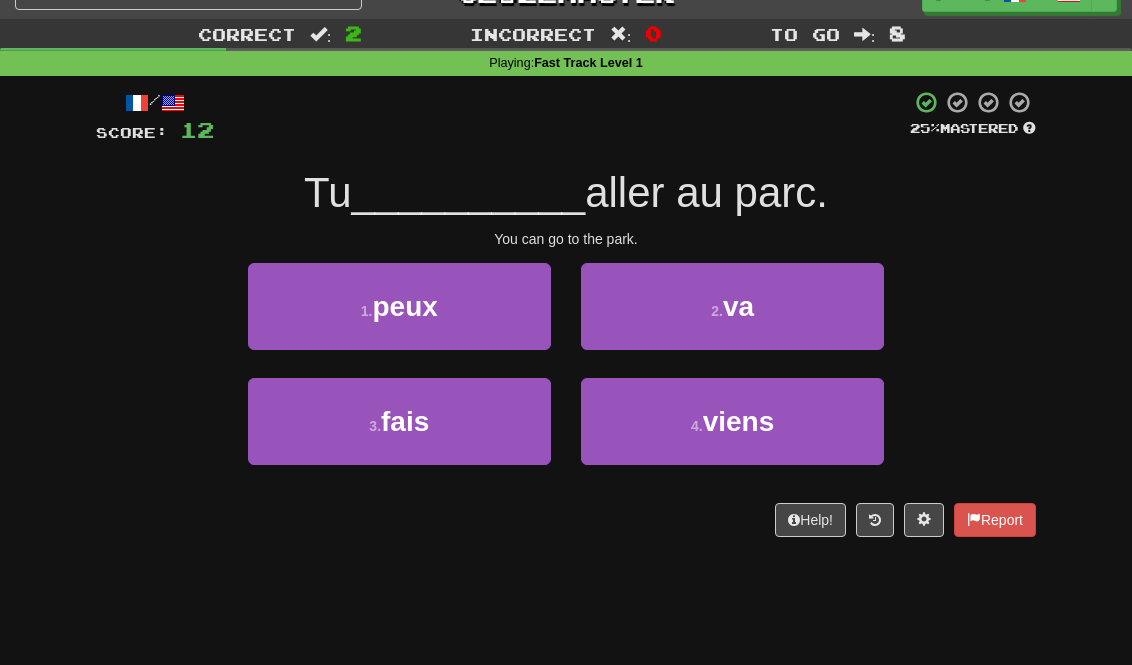 scroll, scrollTop: 35, scrollLeft: 0, axis: vertical 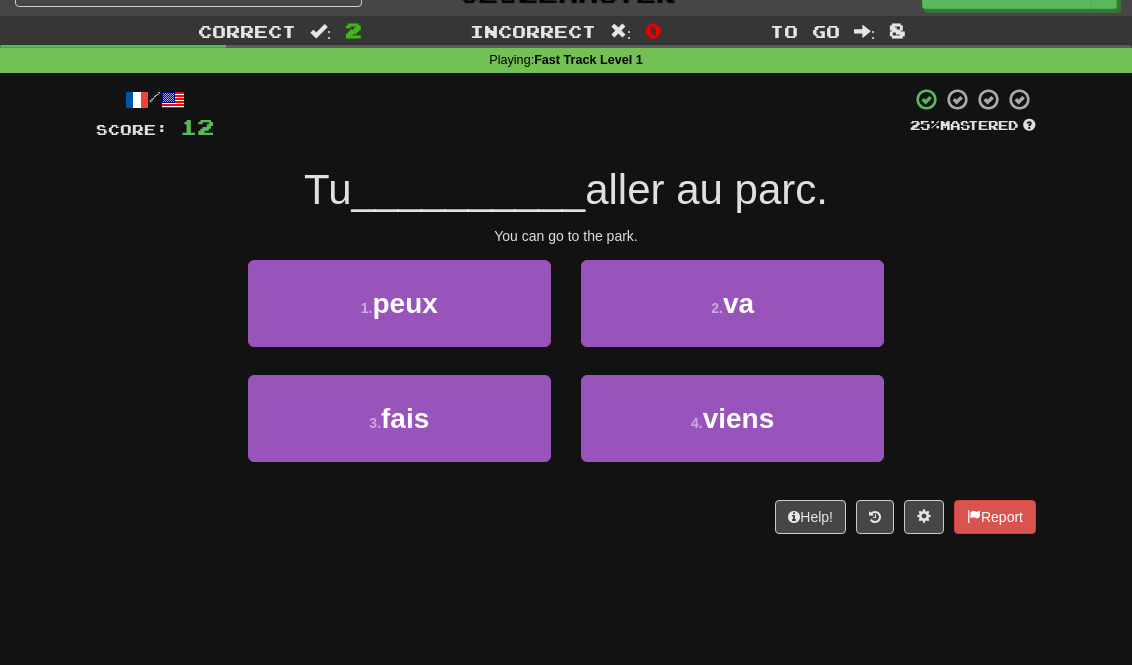 click on "1 .  peux" at bounding box center (399, 303) 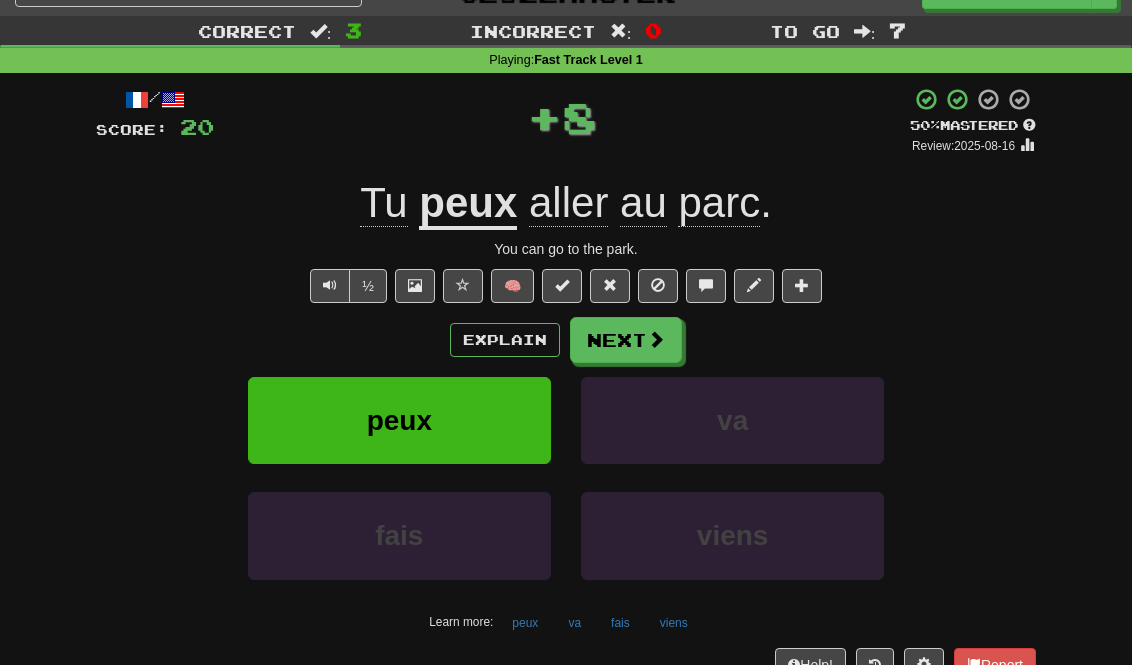 click on "Explain" at bounding box center (505, 340) 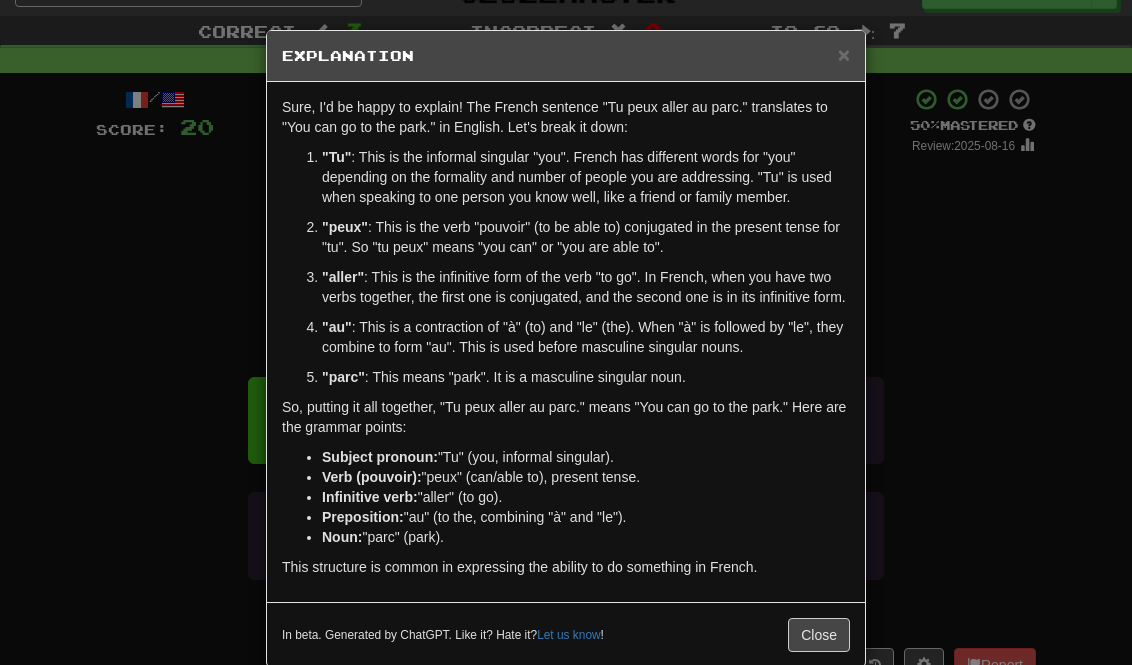click on "Close" at bounding box center [819, 635] 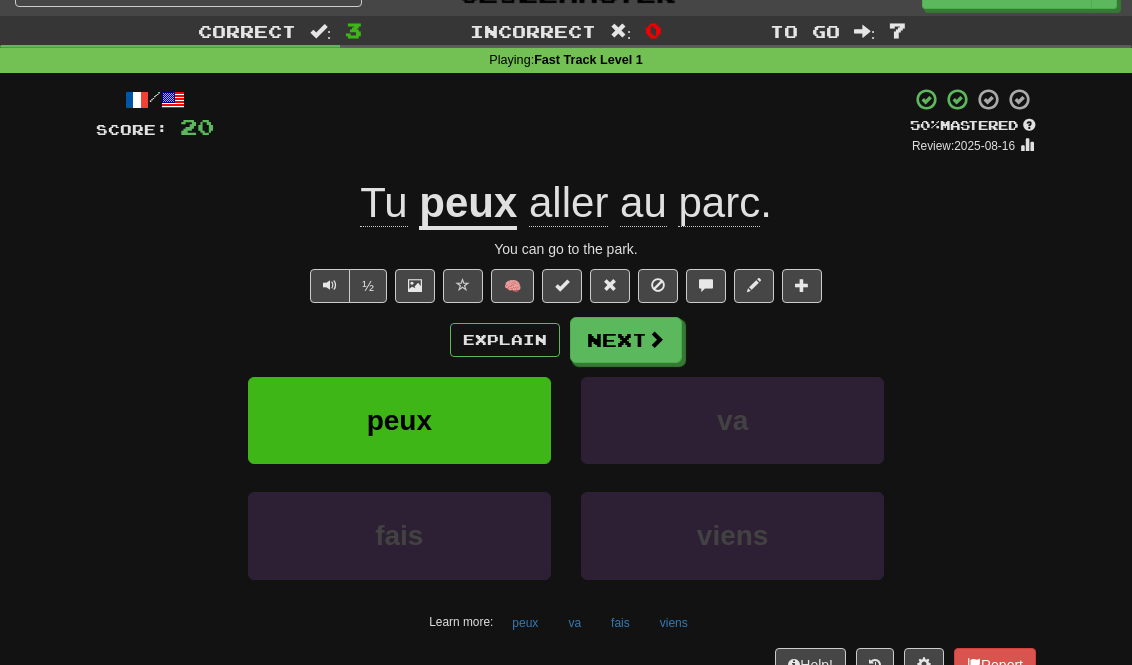 click at bounding box center (656, 339) 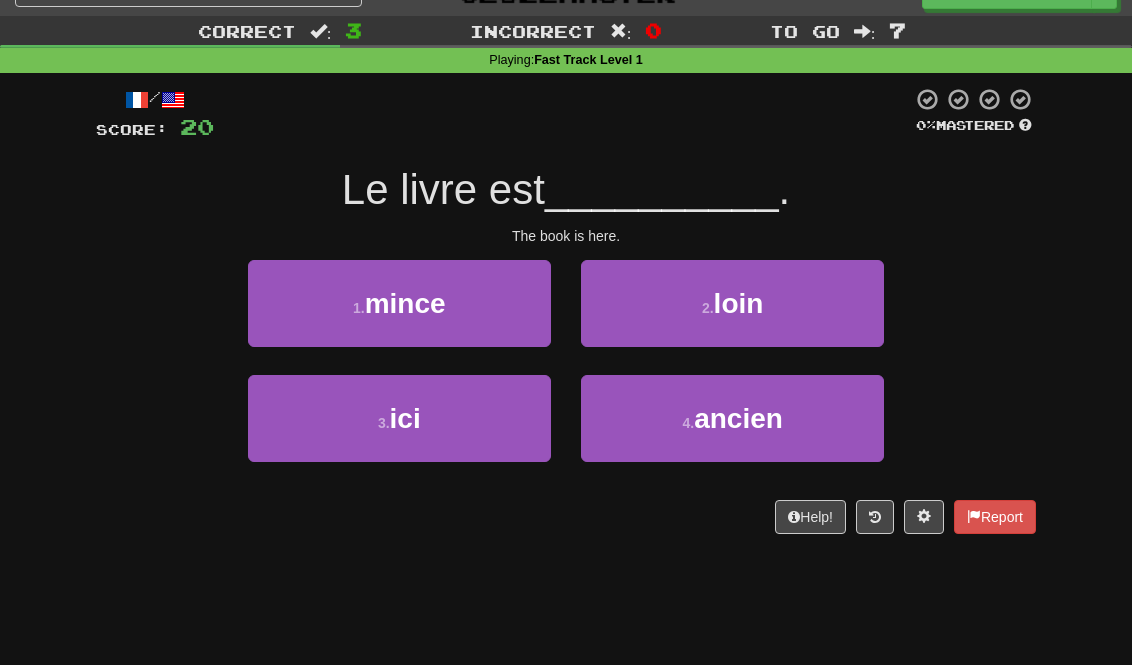 click on "3 .  ici" at bounding box center (399, 418) 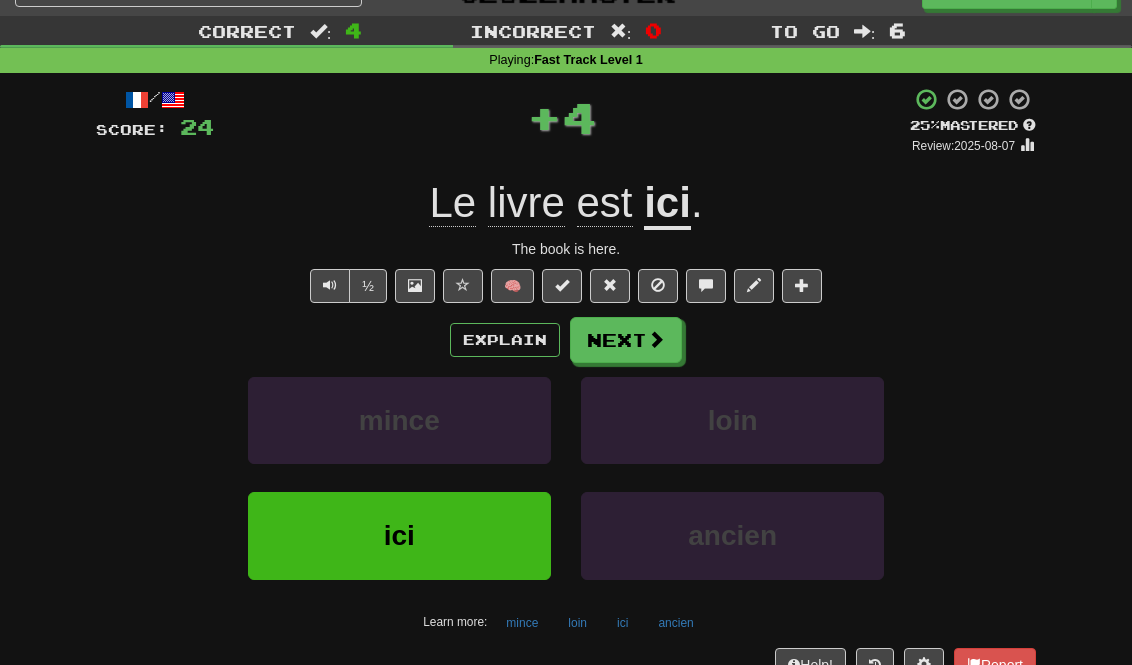 click on "Next" at bounding box center [626, 340] 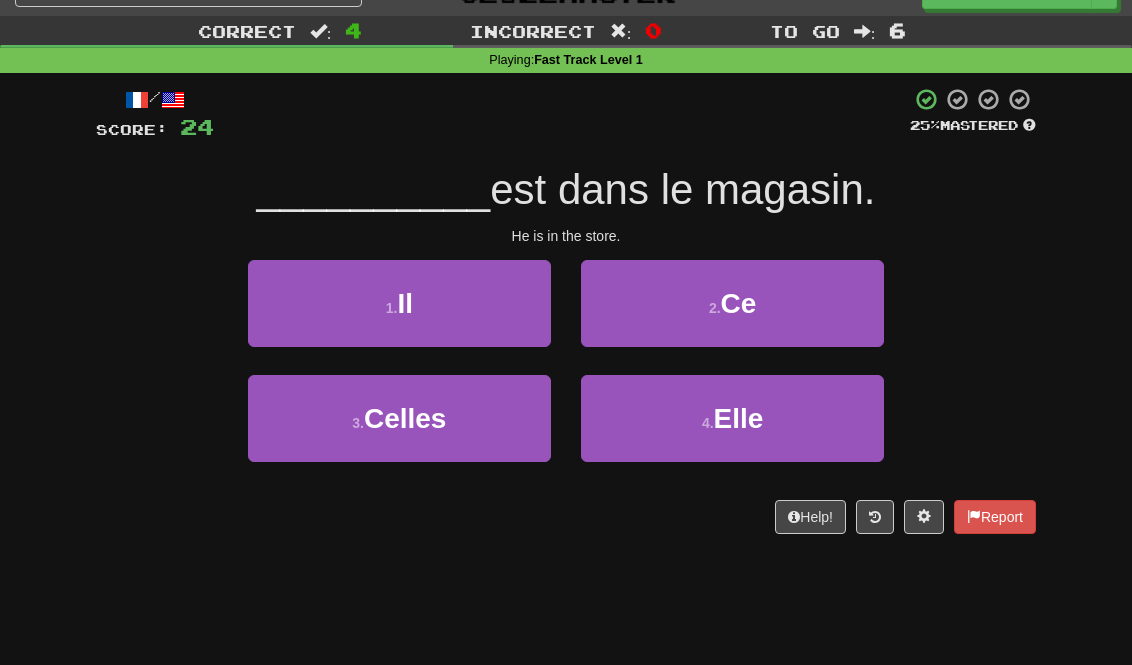 click on "1 .  Il" at bounding box center [399, 303] 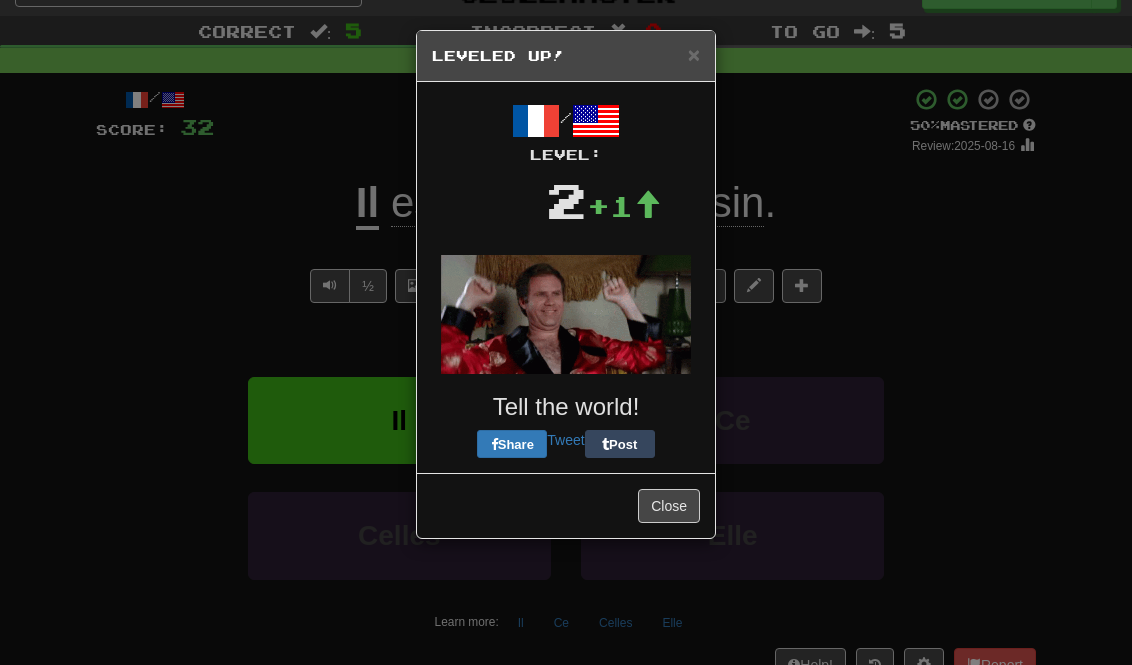 click on "Close" at bounding box center (669, 506) 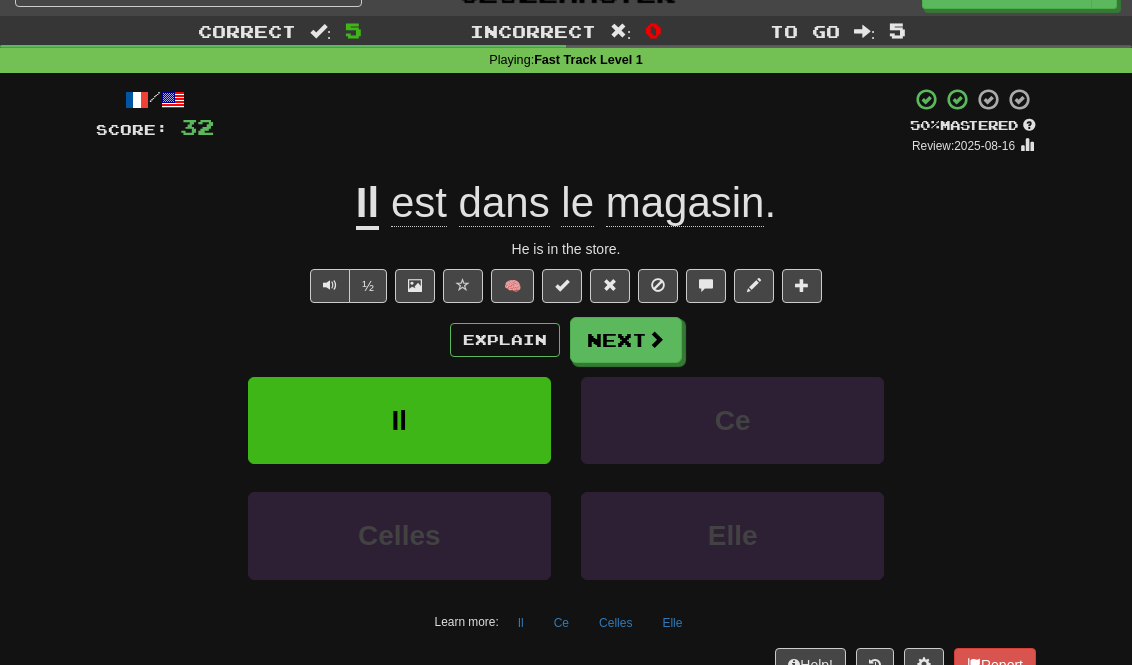 click on "Next" at bounding box center [626, 340] 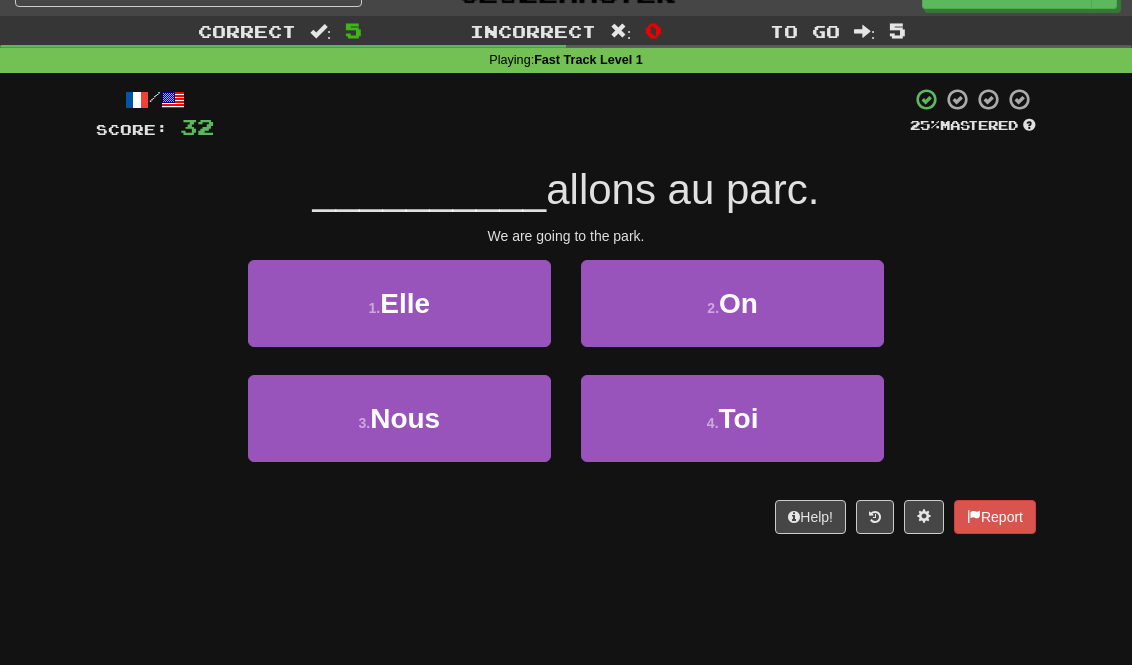 click on "3 .  Nous" at bounding box center (399, 418) 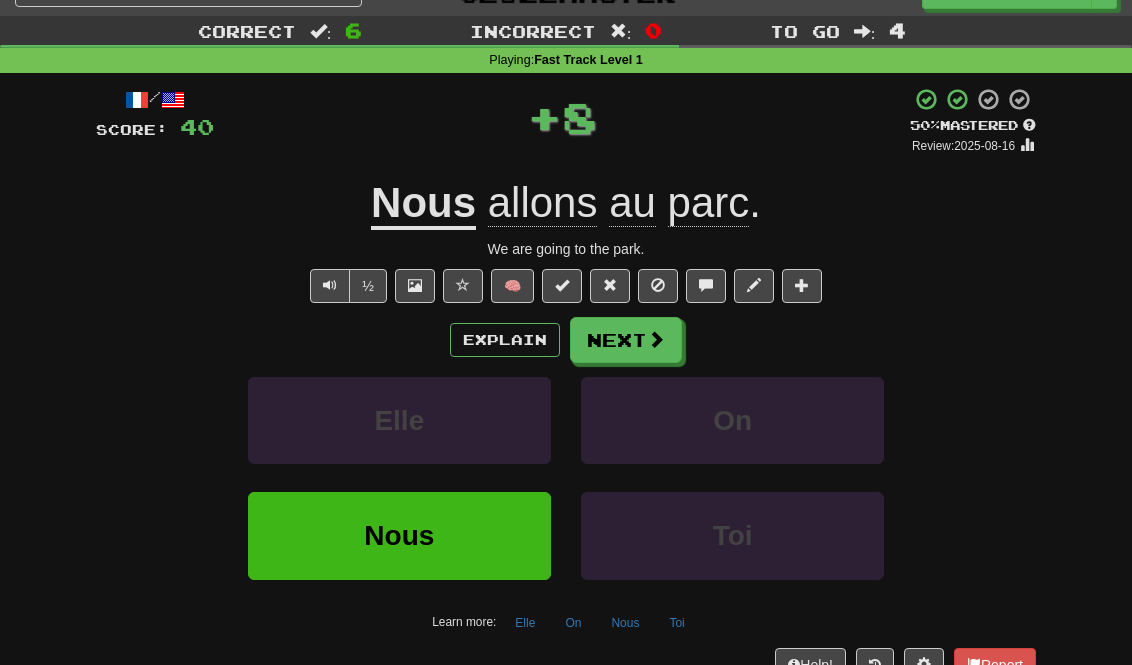 click on "Next" at bounding box center (626, 340) 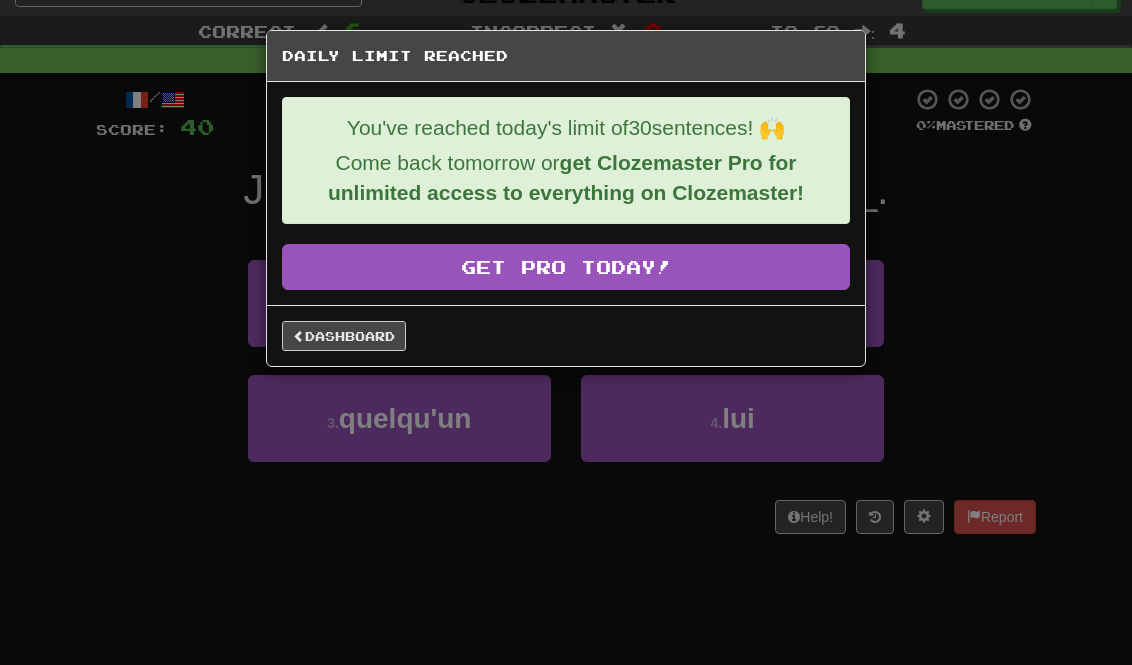 click on "Dashboard" at bounding box center [344, 336] 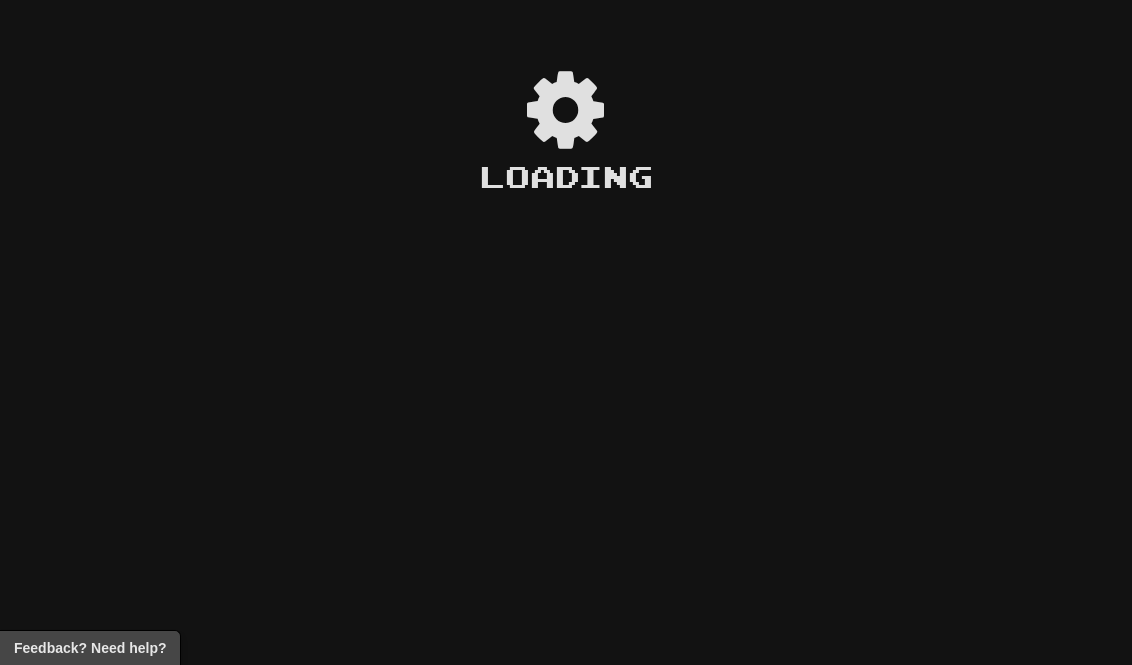 scroll, scrollTop: 0, scrollLeft: 0, axis: both 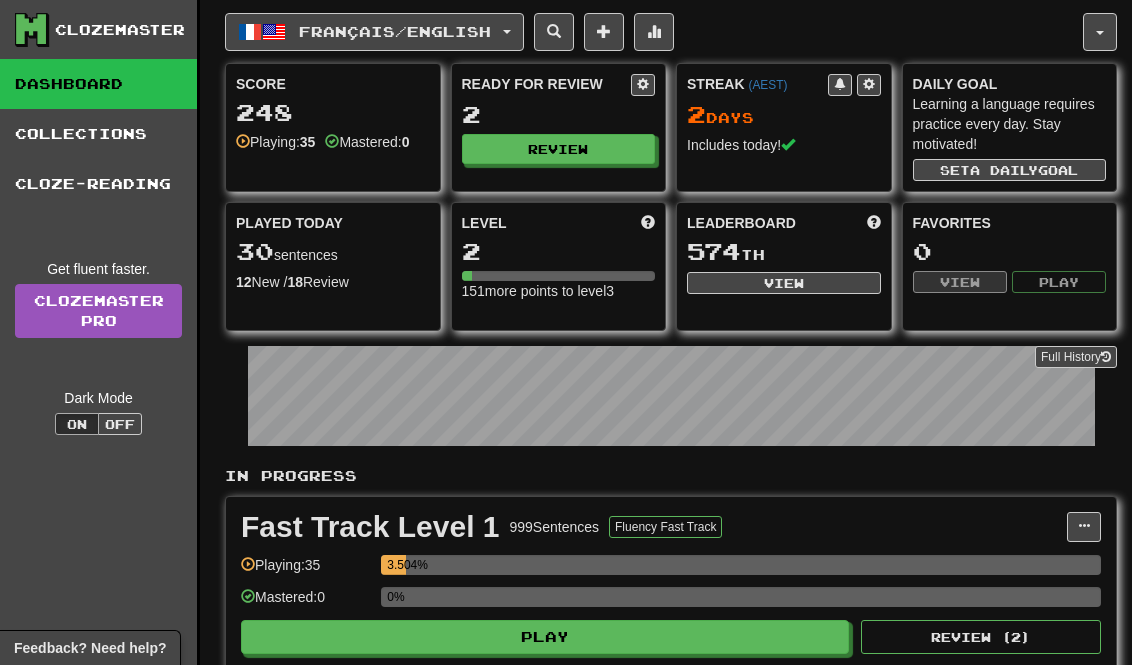 click on "Play" at bounding box center [545, 637] 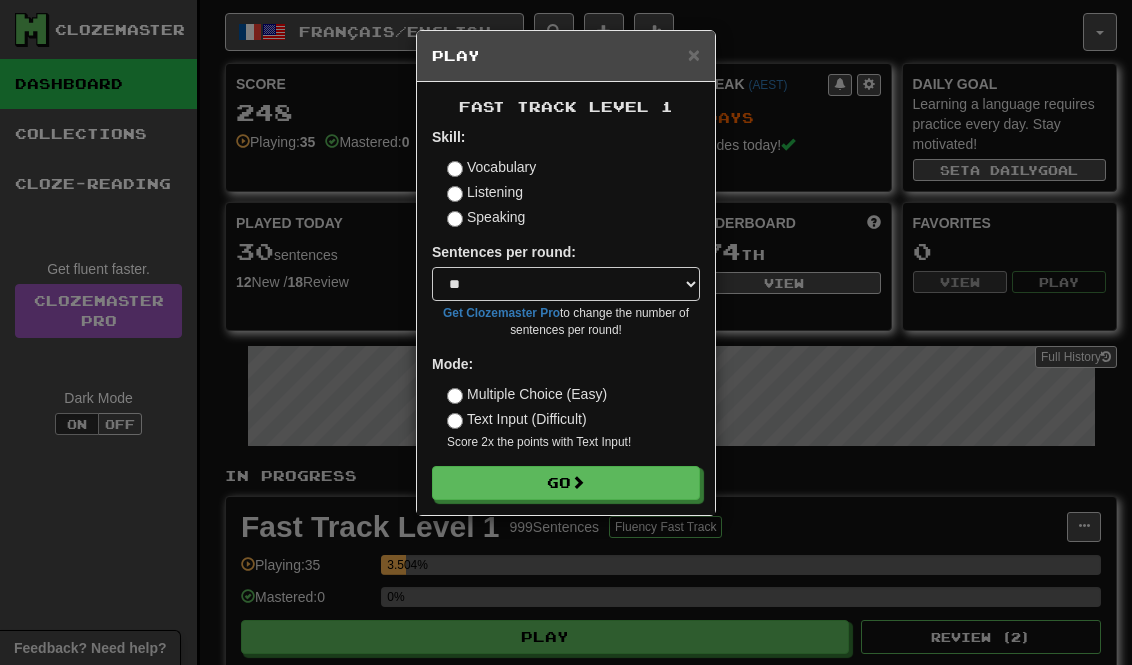 click on "Go" at bounding box center [566, 483] 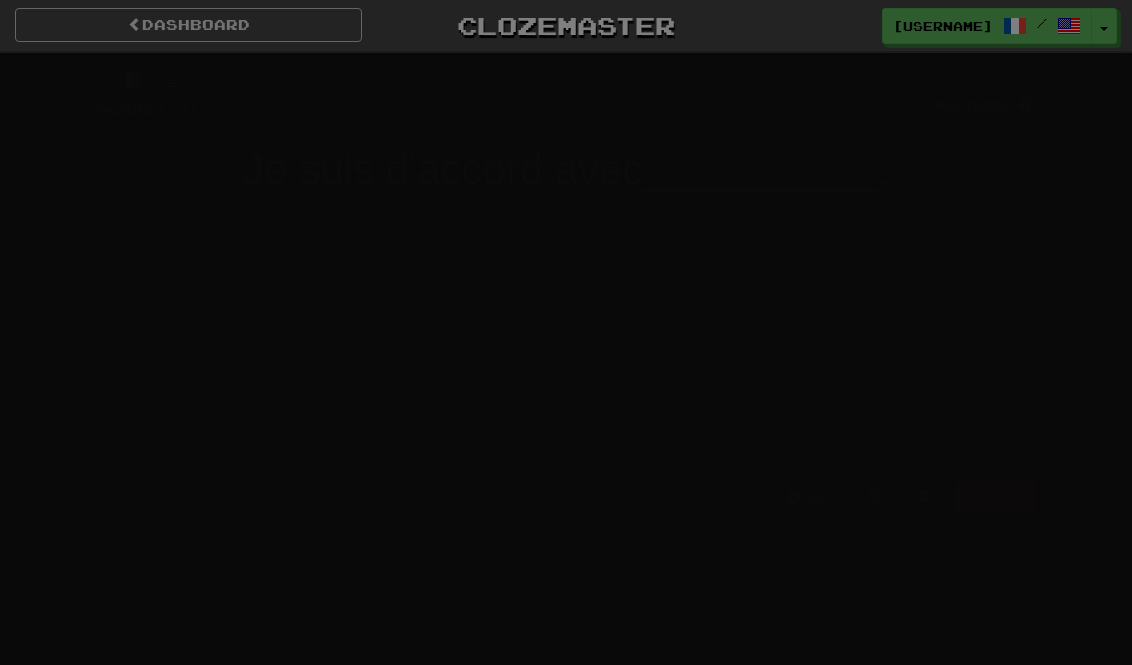 scroll, scrollTop: 0, scrollLeft: 0, axis: both 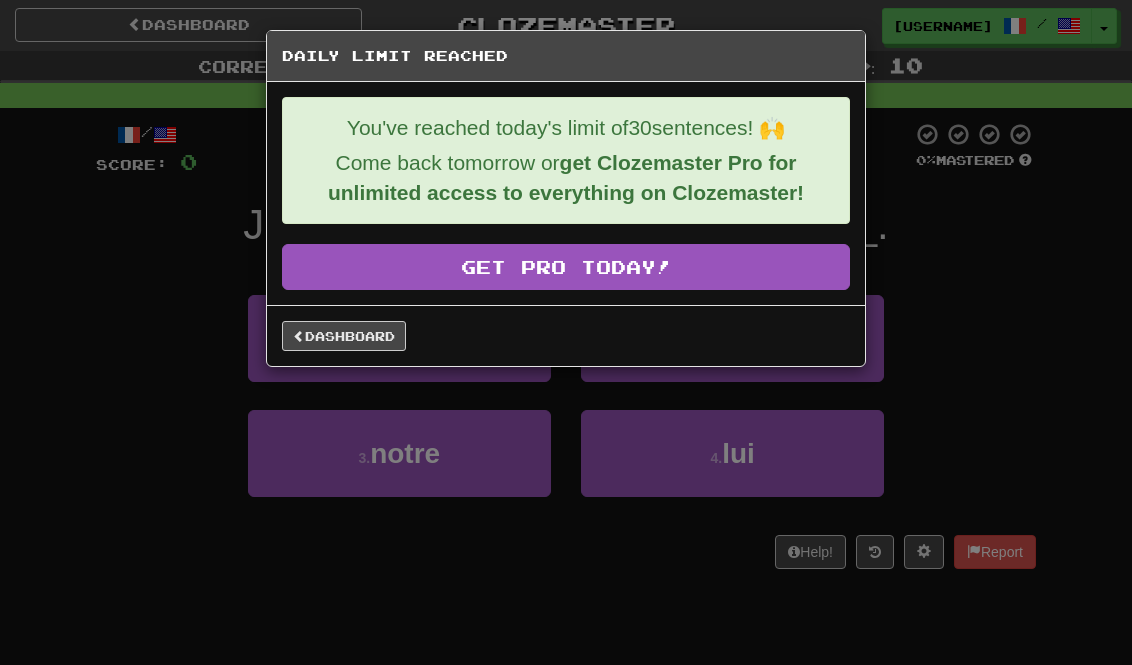 click on "Dashboard" at bounding box center (344, 336) 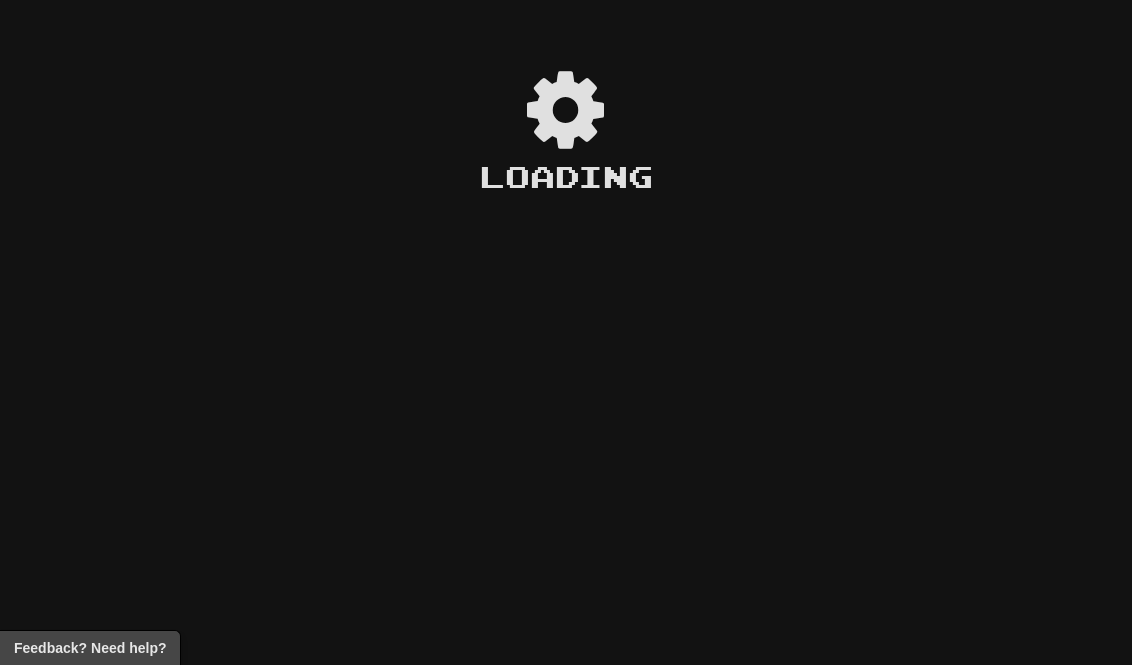 scroll, scrollTop: 0, scrollLeft: 0, axis: both 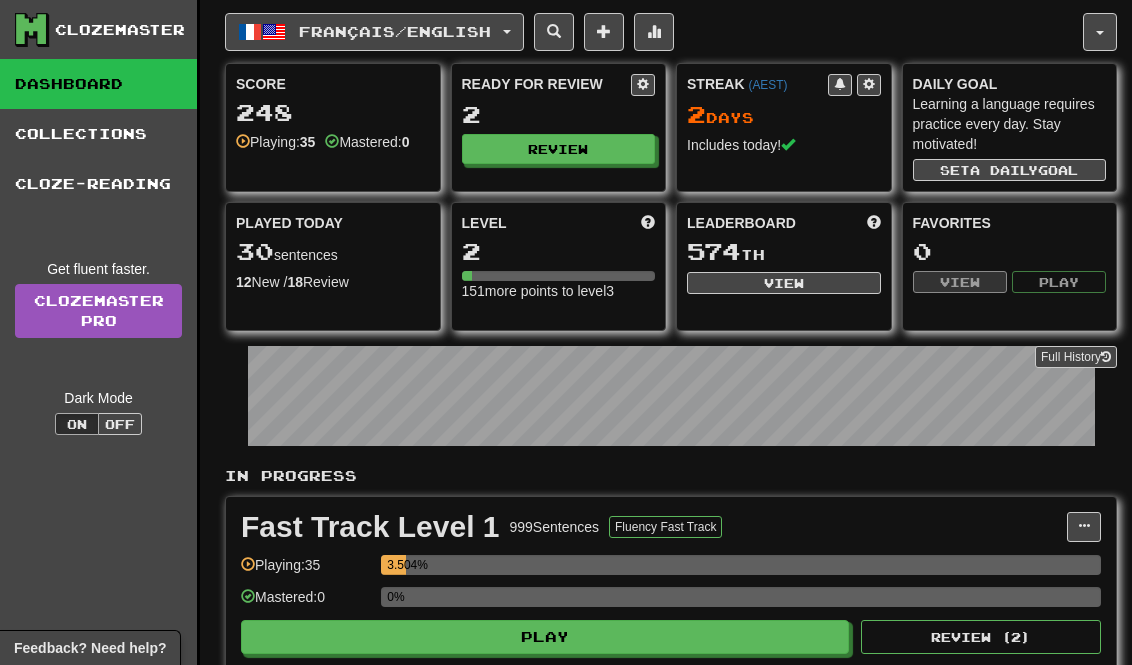click on "Off" at bounding box center [120, 424] 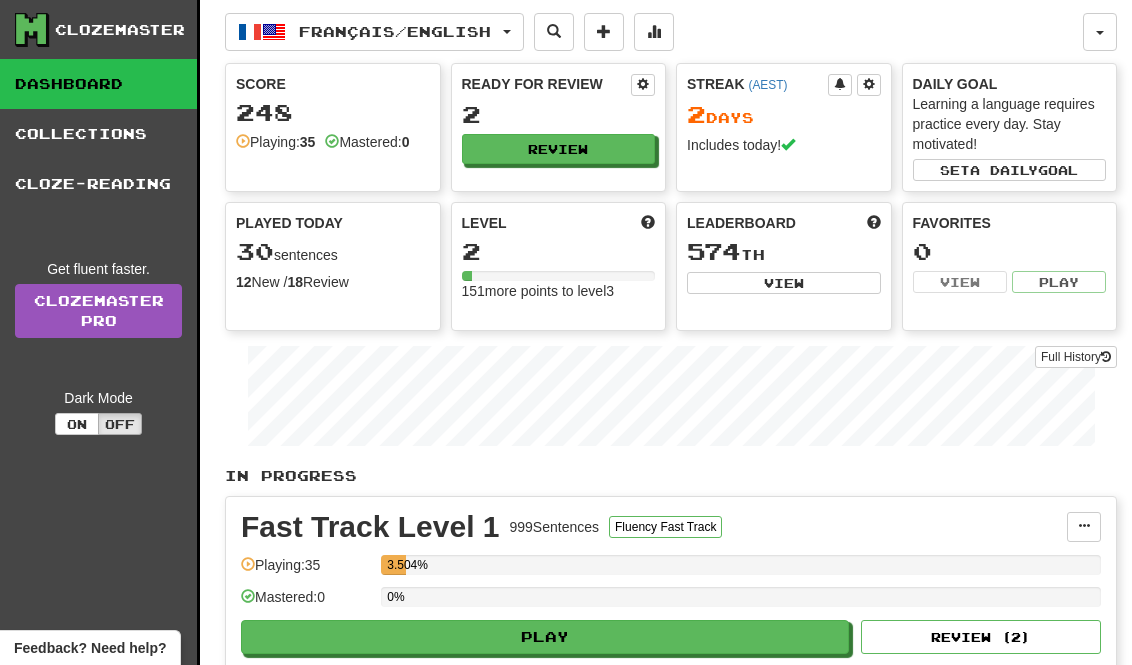 click on "On" at bounding box center (77, 424) 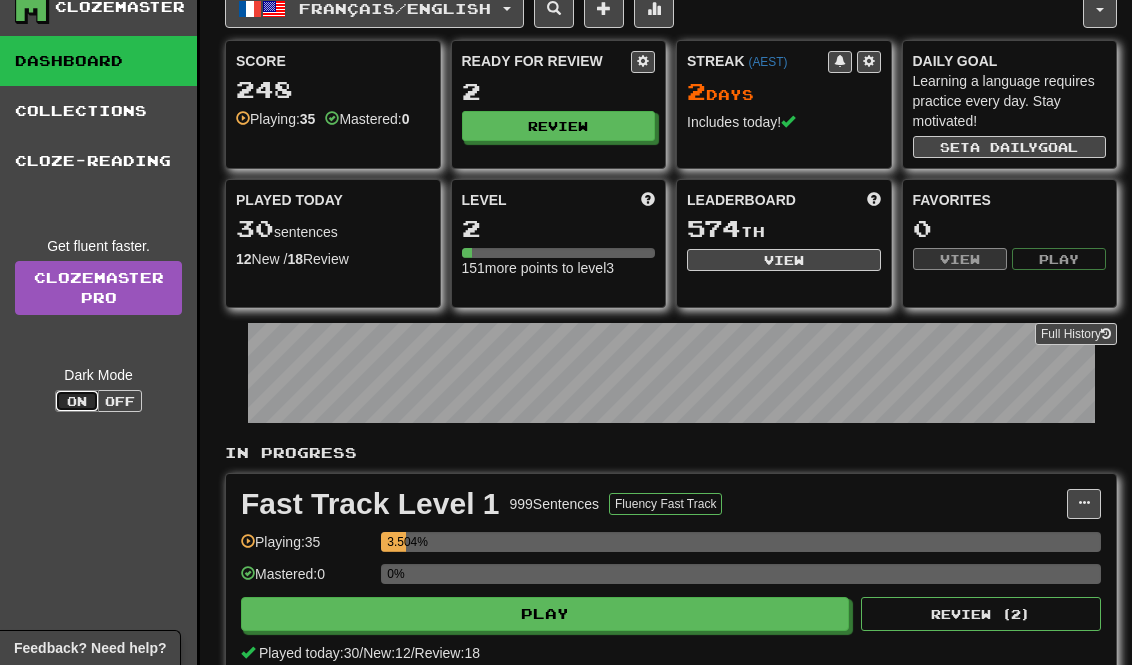 scroll, scrollTop: 26, scrollLeft: 0, axis: vertical 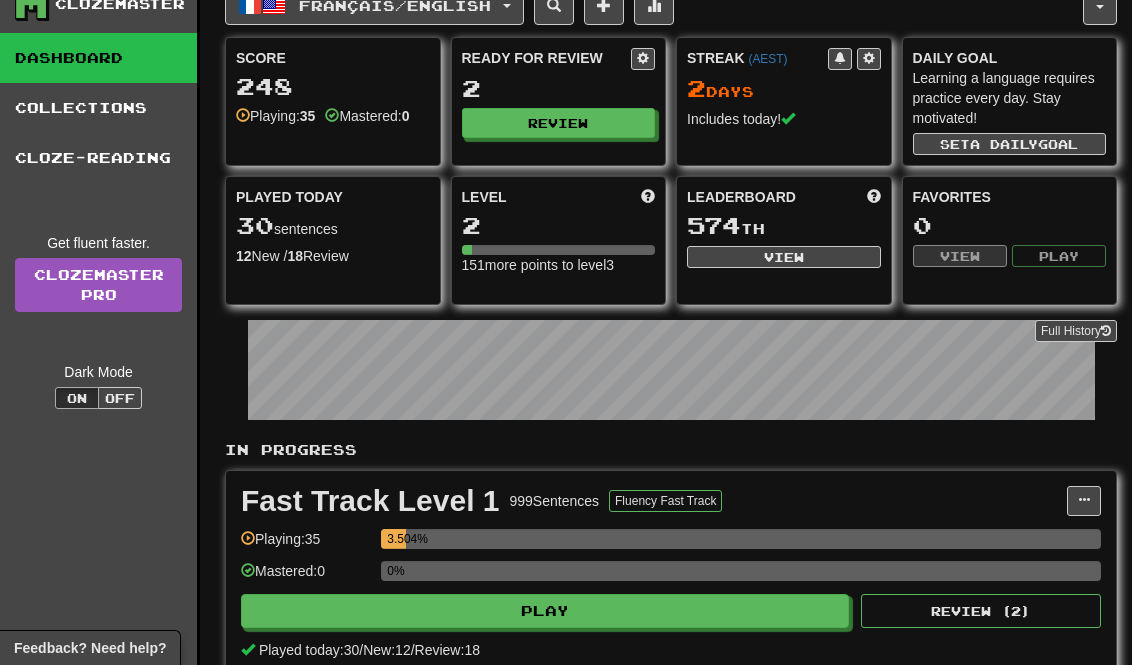 click on "Review" at bounding box center (559, 123) 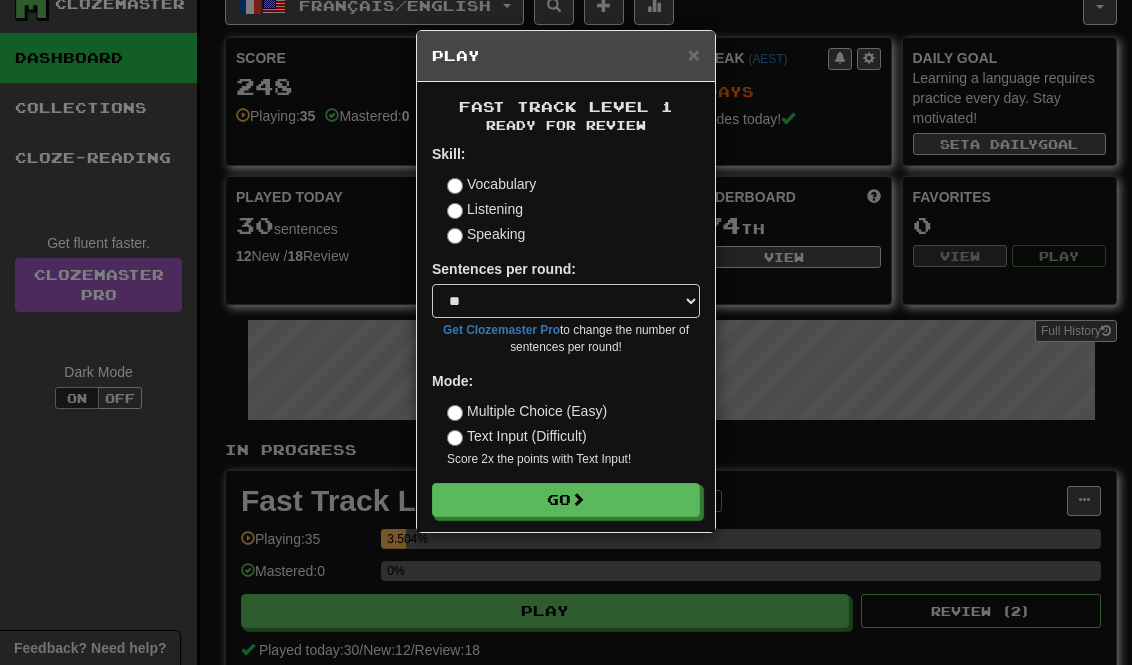 click on "×" at bounding box center (694, 54) 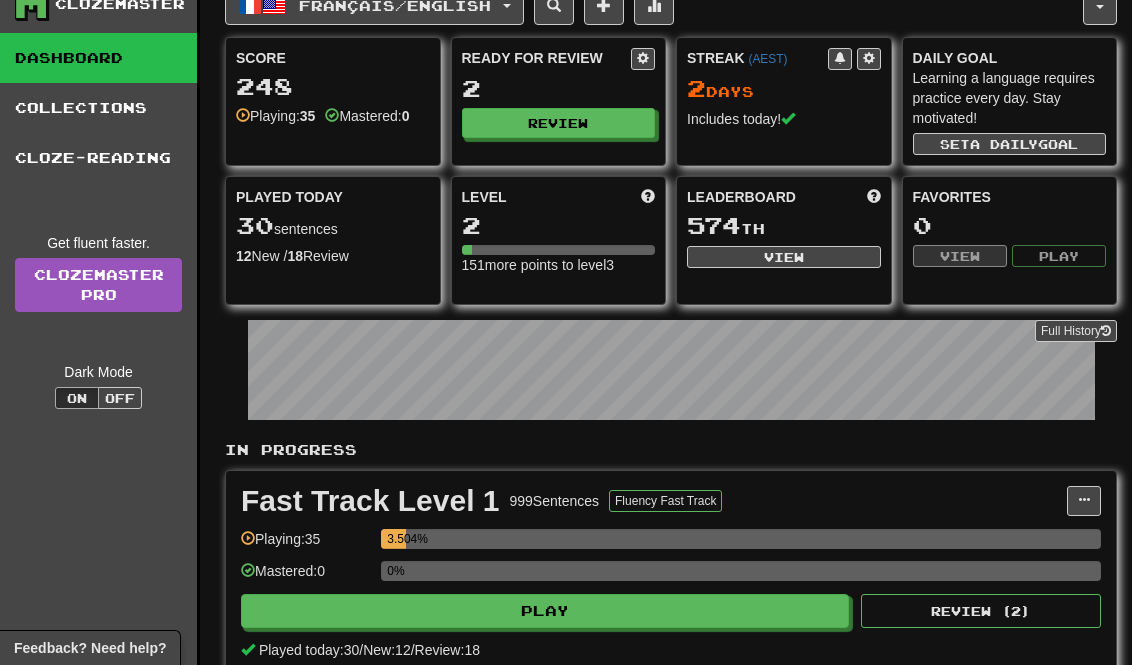 click on "Review" at bounding box center [559, 123] 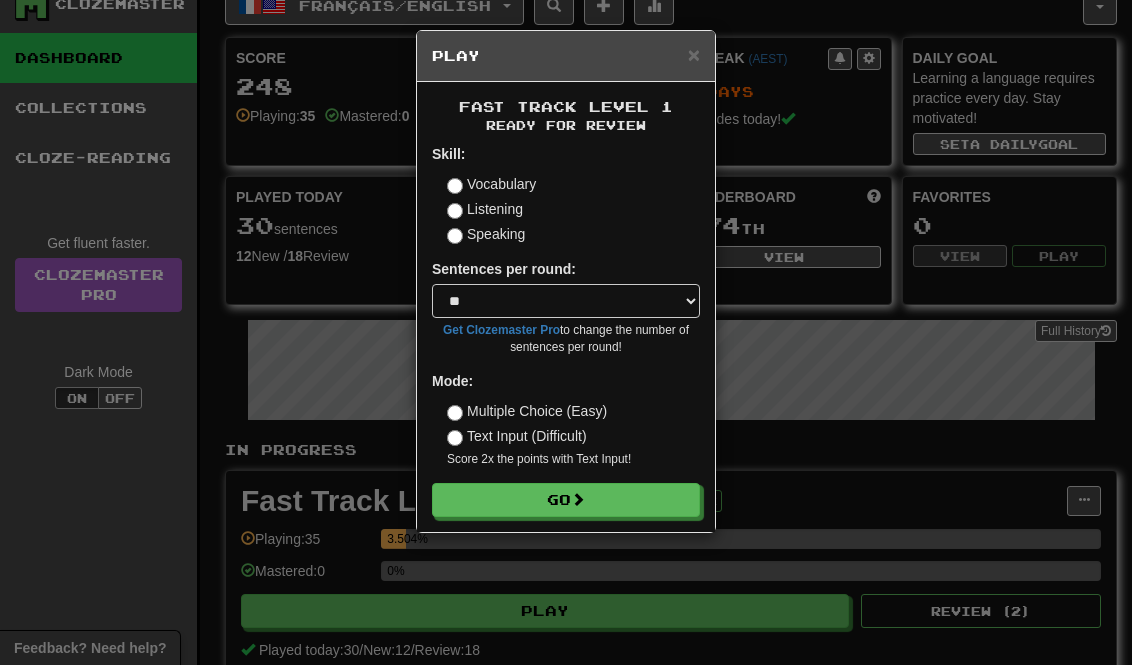 click on "Go" at bounding box center [566, 500] 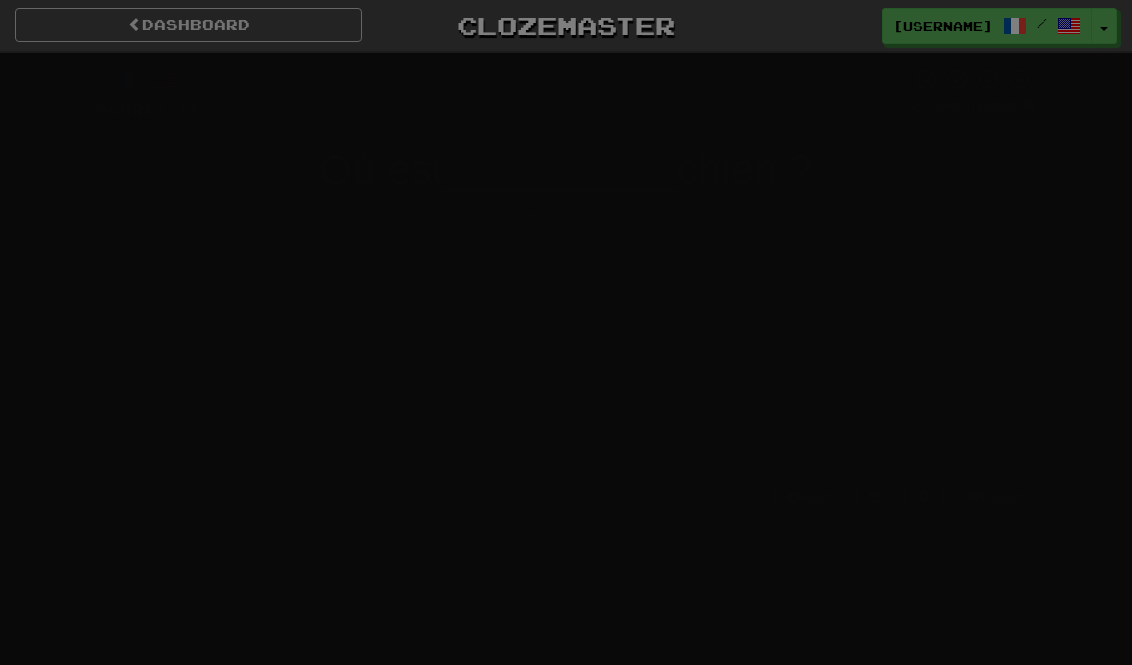 scroll, scrollTop: 0, scrollLeft: 0, axis: both 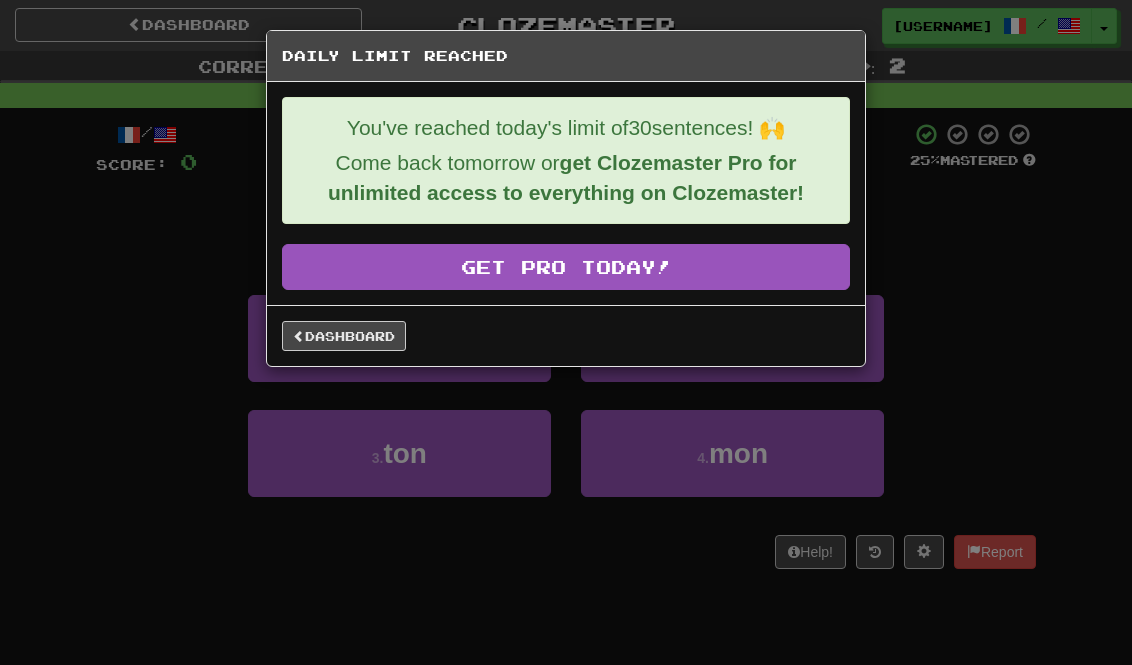 click on "Dashboard" at bounding box center [344, 336] 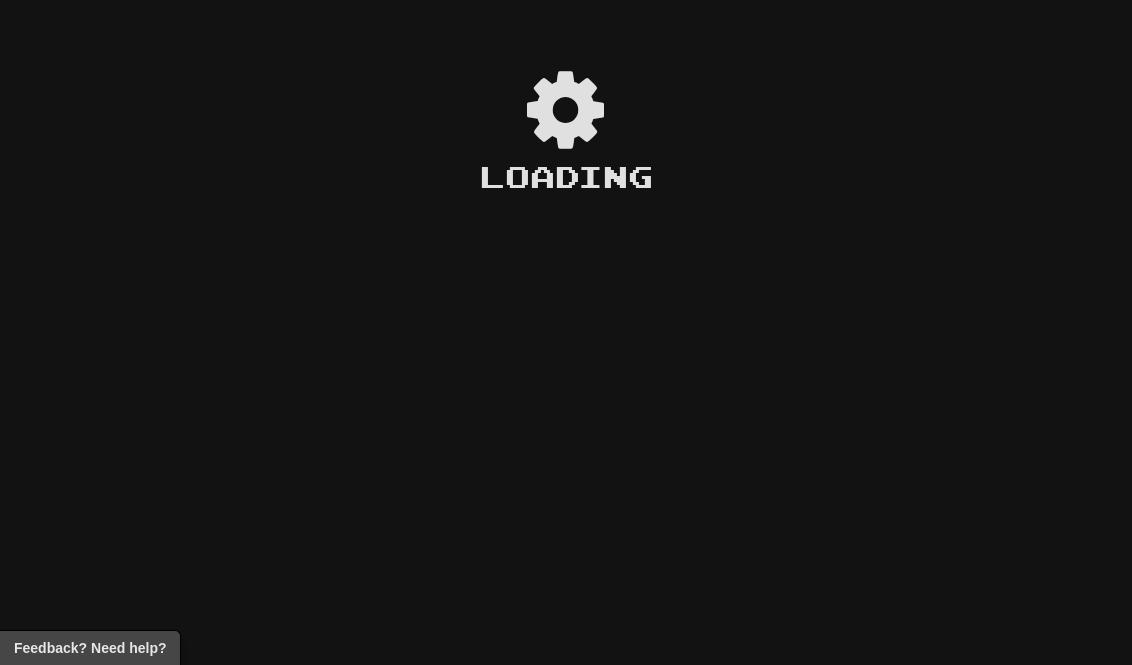 scroll, scrollTop: 0, scrollLeft: 0, axis: both 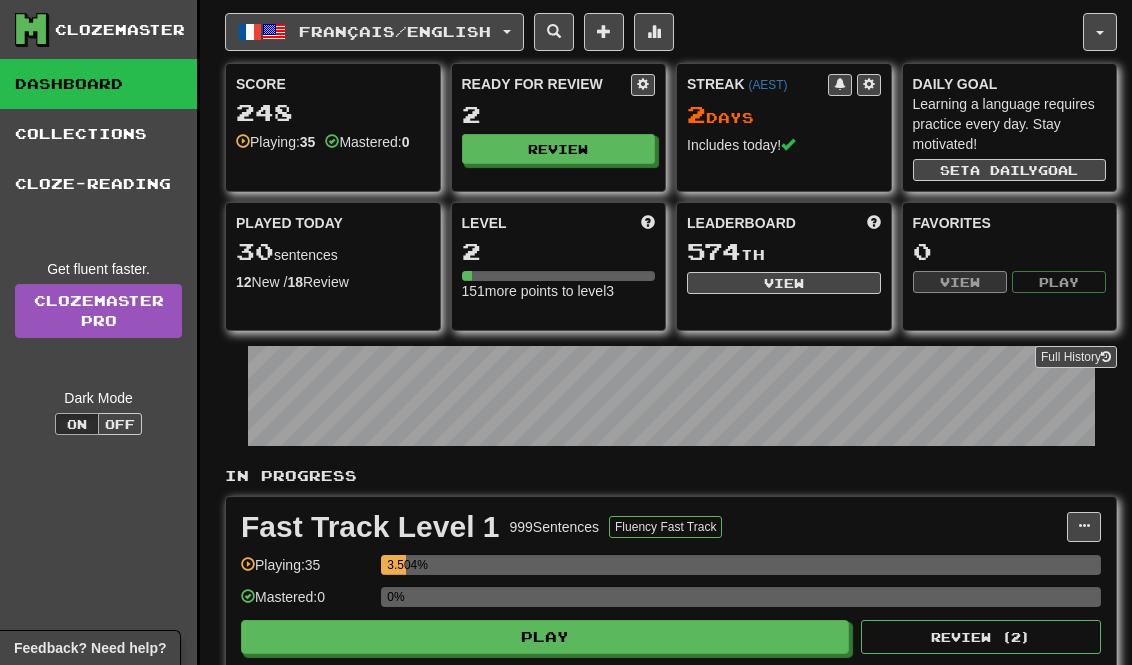 click on "View" at bounding box center (784, 283) 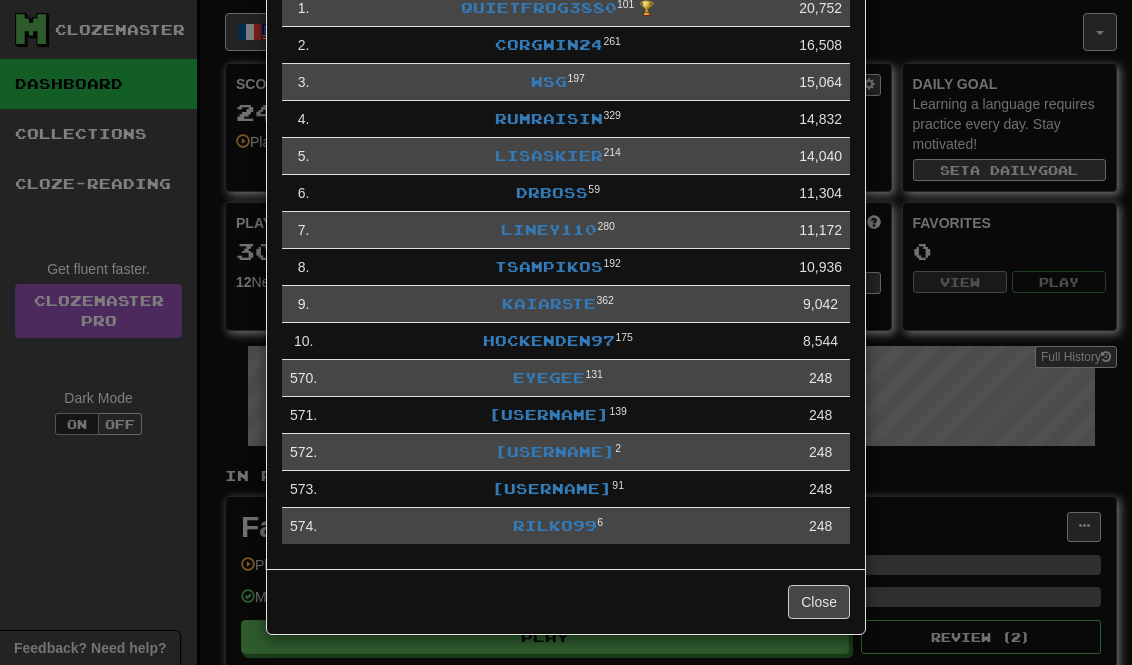 scroll, scrollTop: 195, scrollLeft: 0, axis: vertical 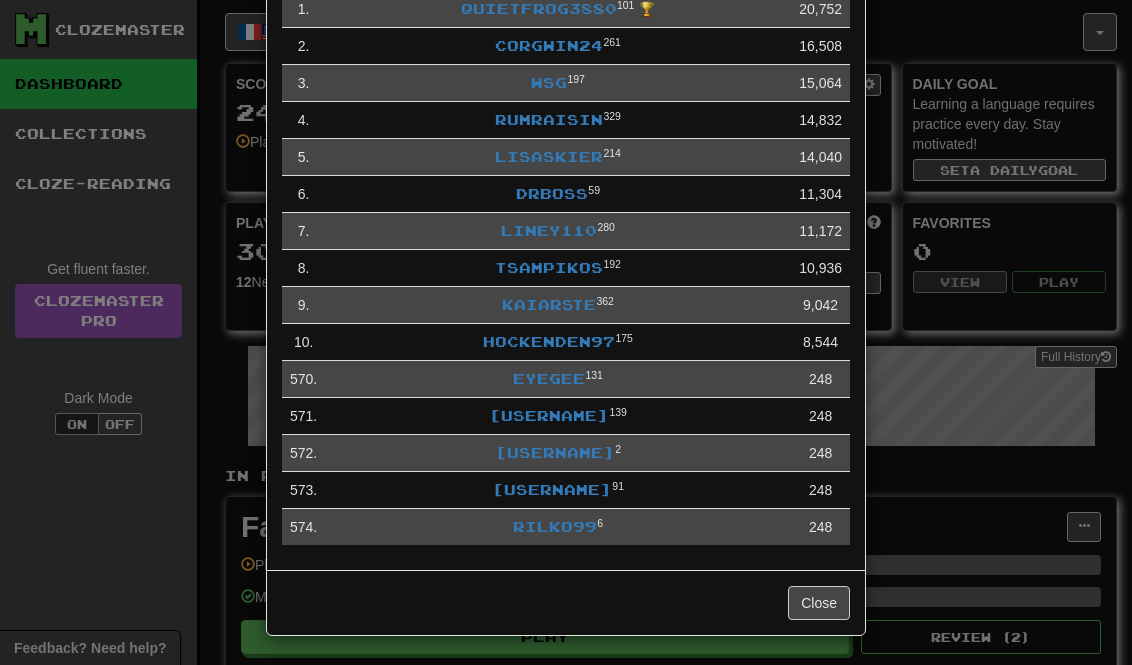click on "**********" at bounding box center [566, 332] 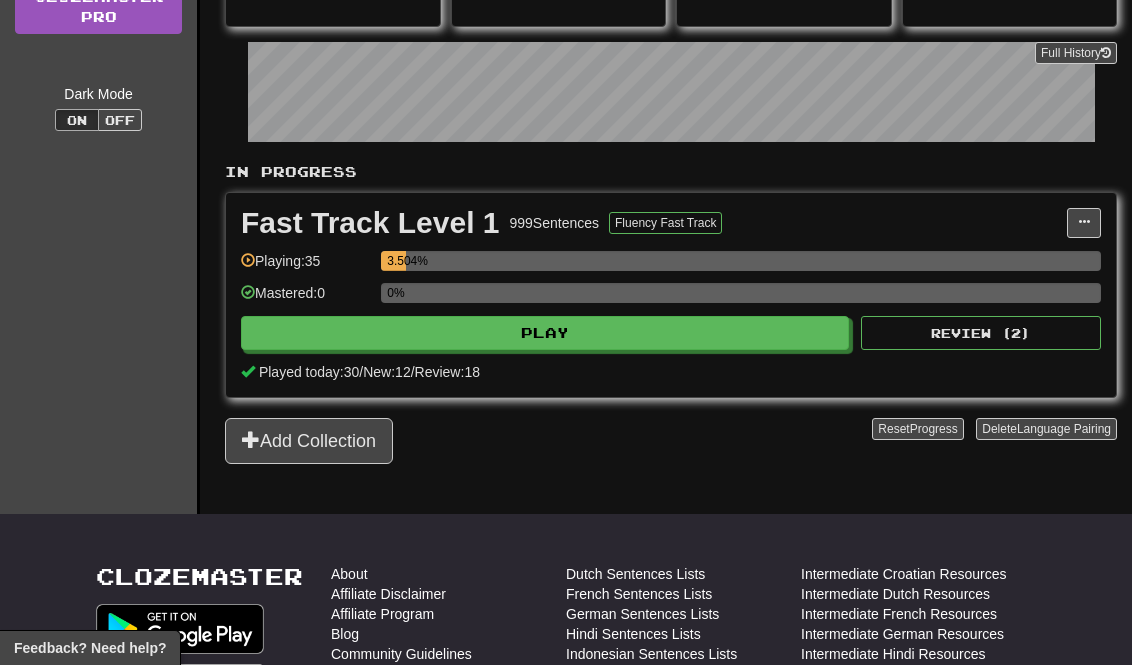 scroll, scrollTop: 311, scrollLeft: 0, axis: vertical 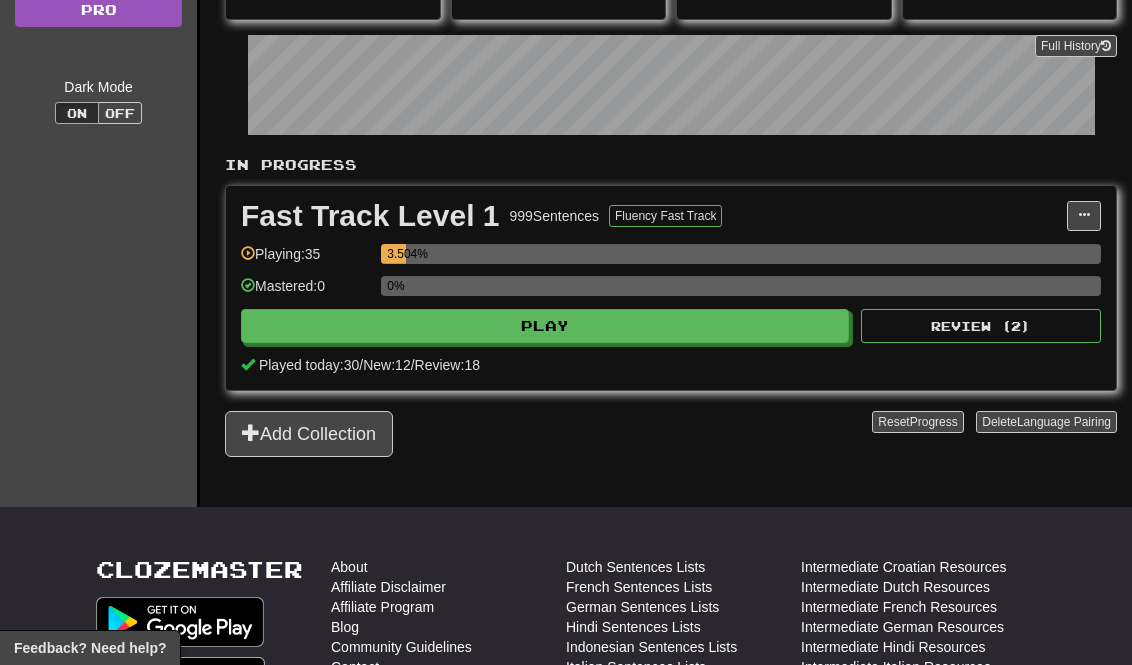 click on "Review ( 2 )" at bounding box center (981, 326) 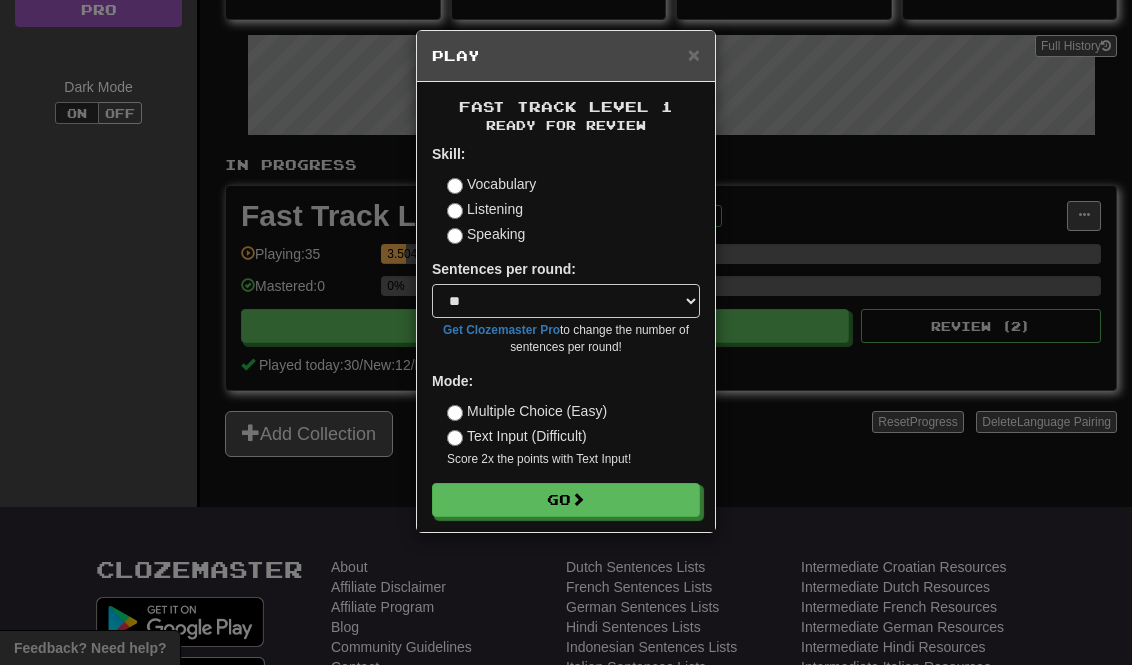 click on "Go" at bounding box center (566, 500) 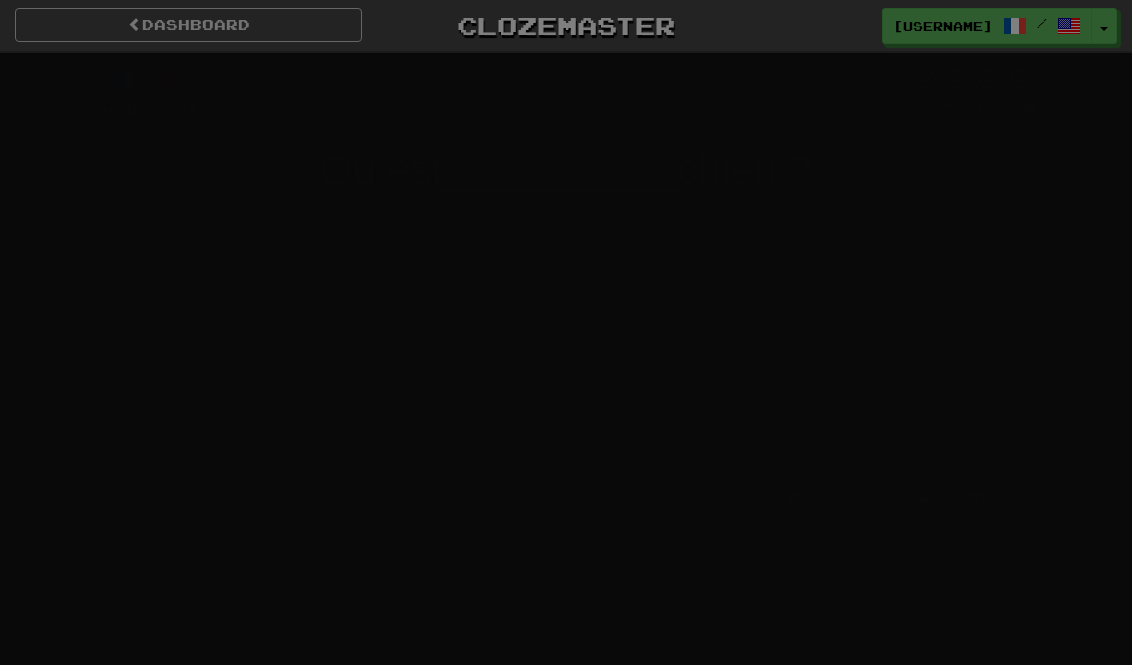 scroll, scrollTop: 0, scrollLeft: 0, axis: both 